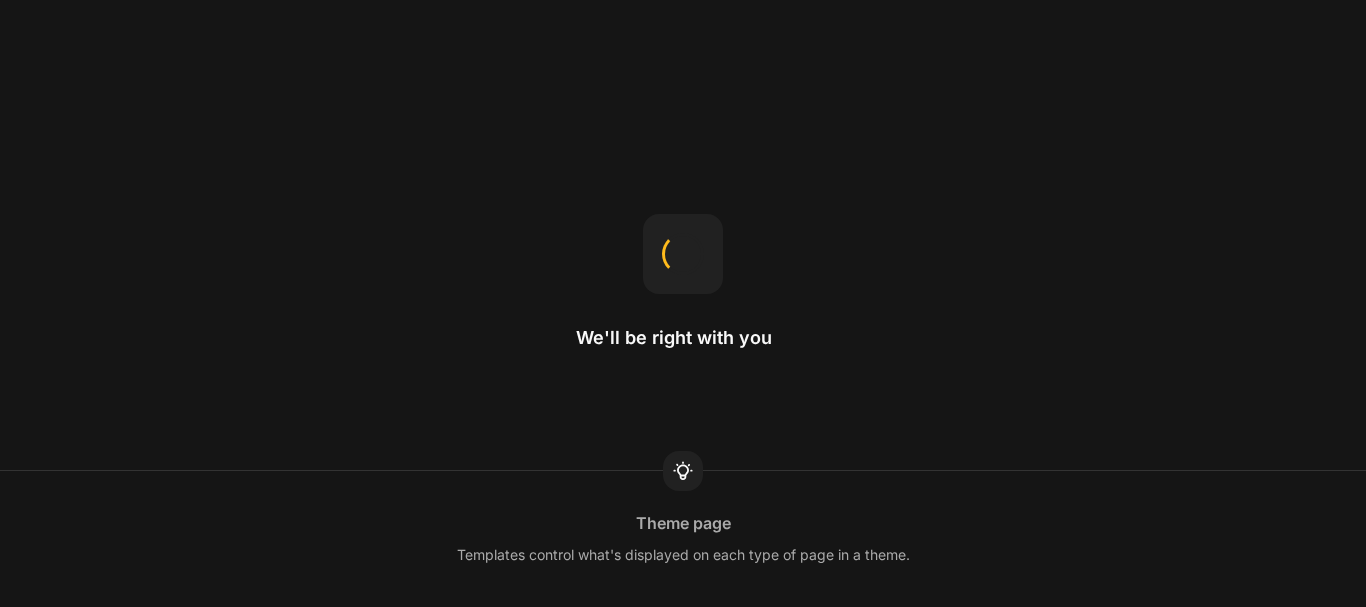 scroll, scrollTop: 0, scrollLeft: 0, axis: both 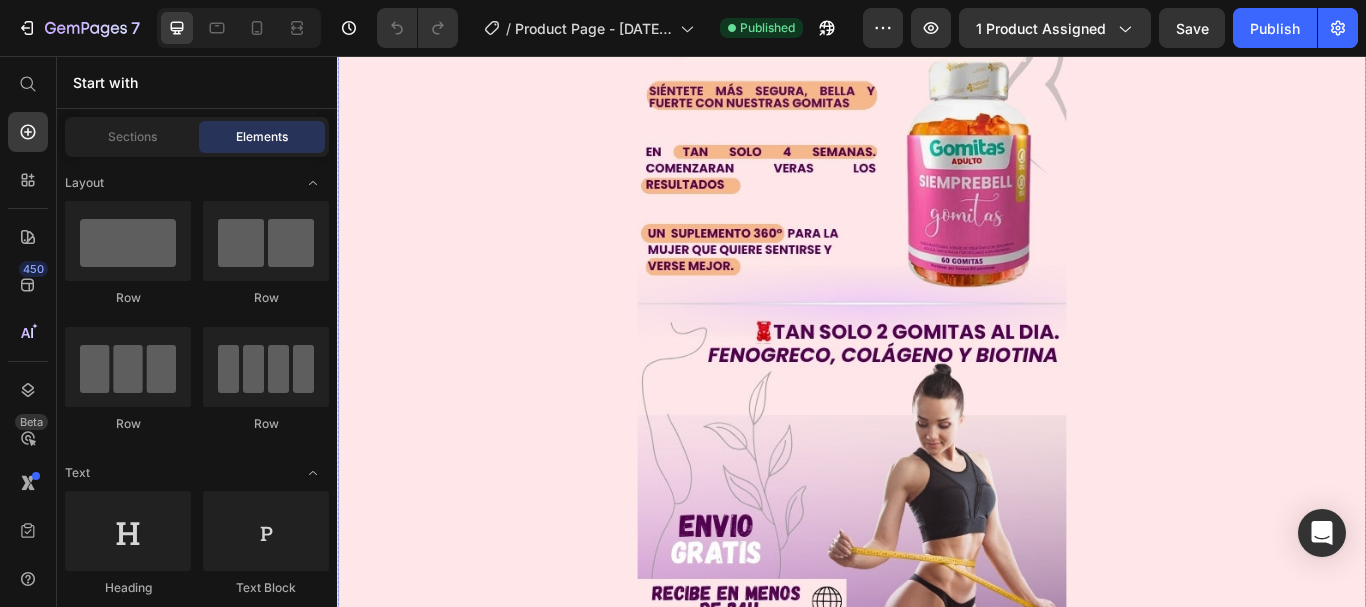 click at bounding box center [937, 320] 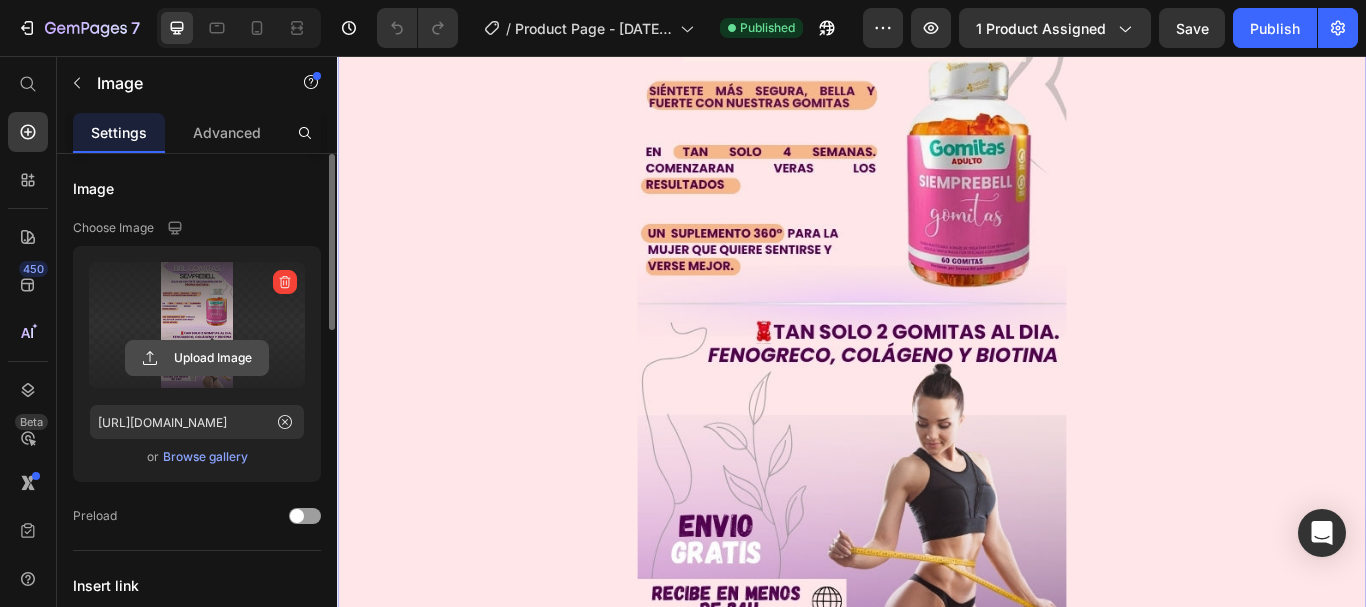 click 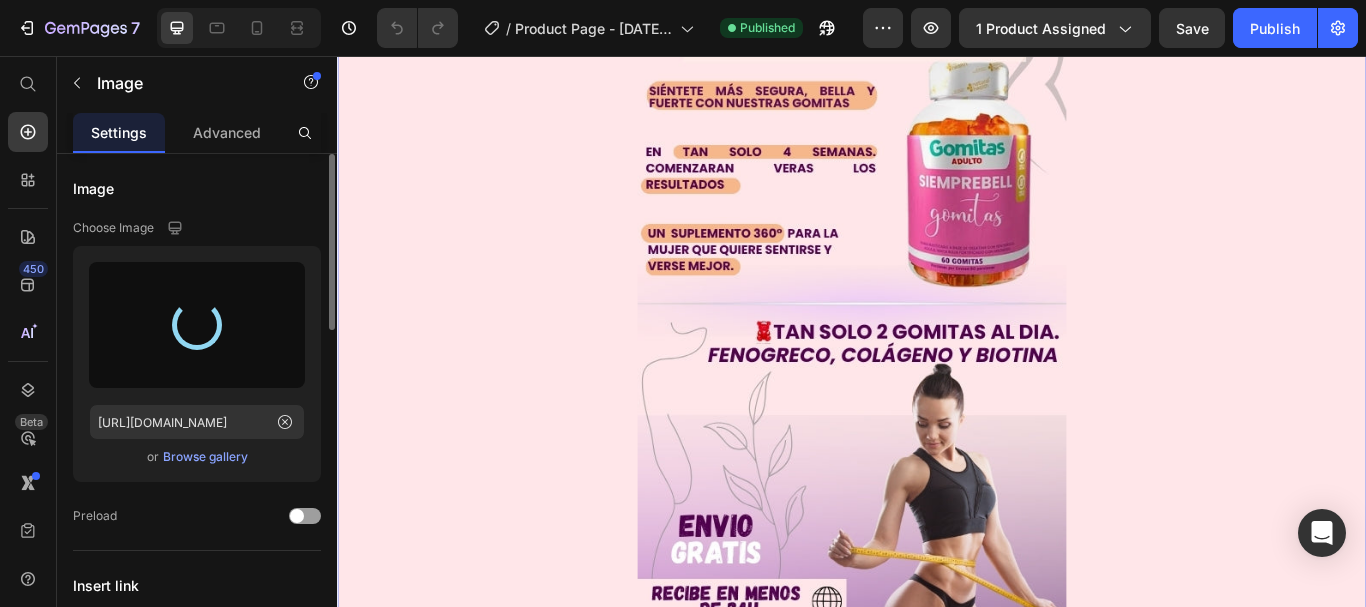 type on "[URL][DOMAIN_NAME]" 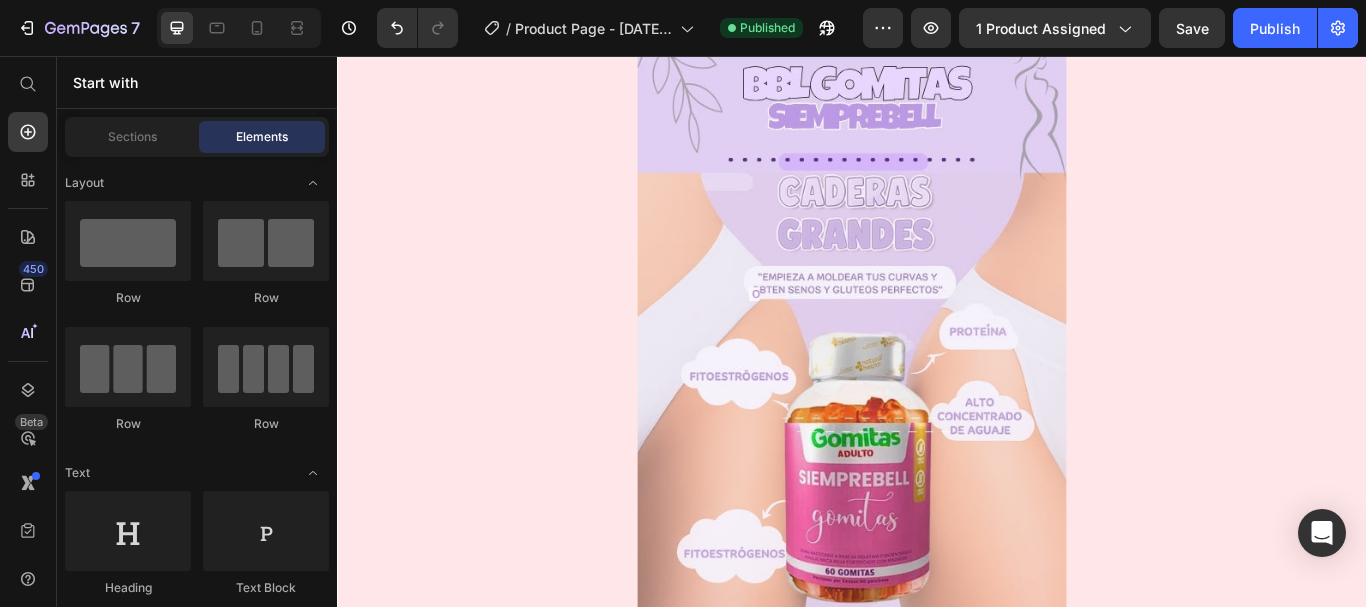 scroll, scrollTop: 0, scrollLeft: 0, axis: both 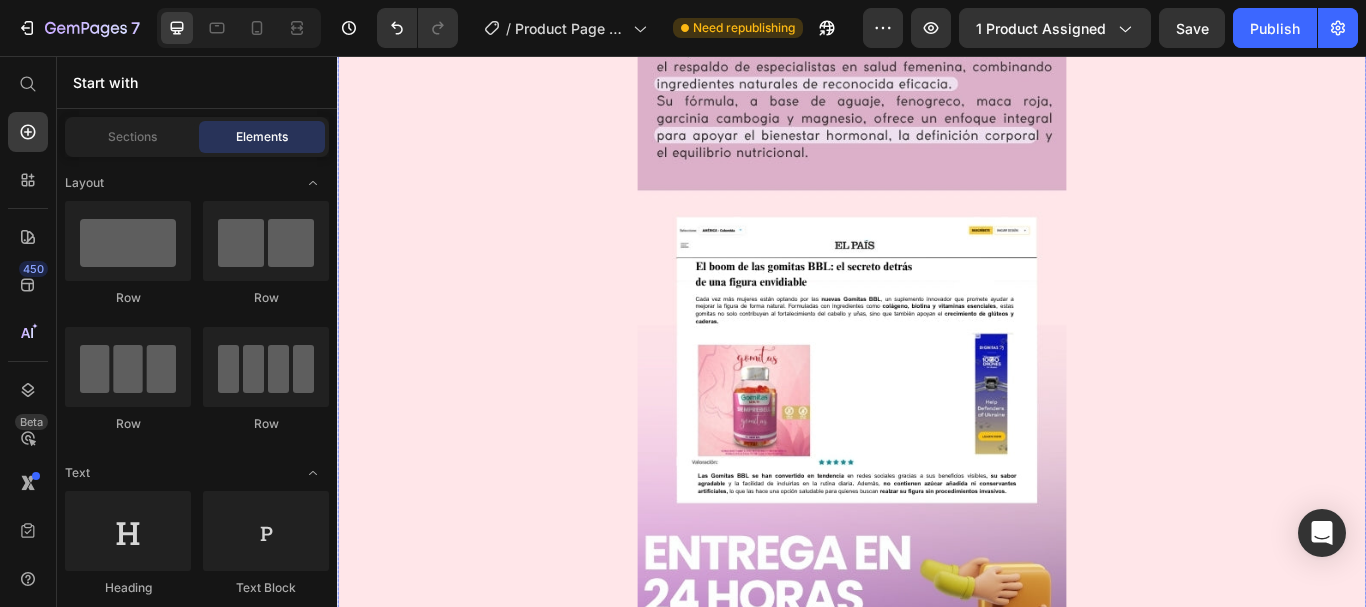 click at bounding box center (937, 370) 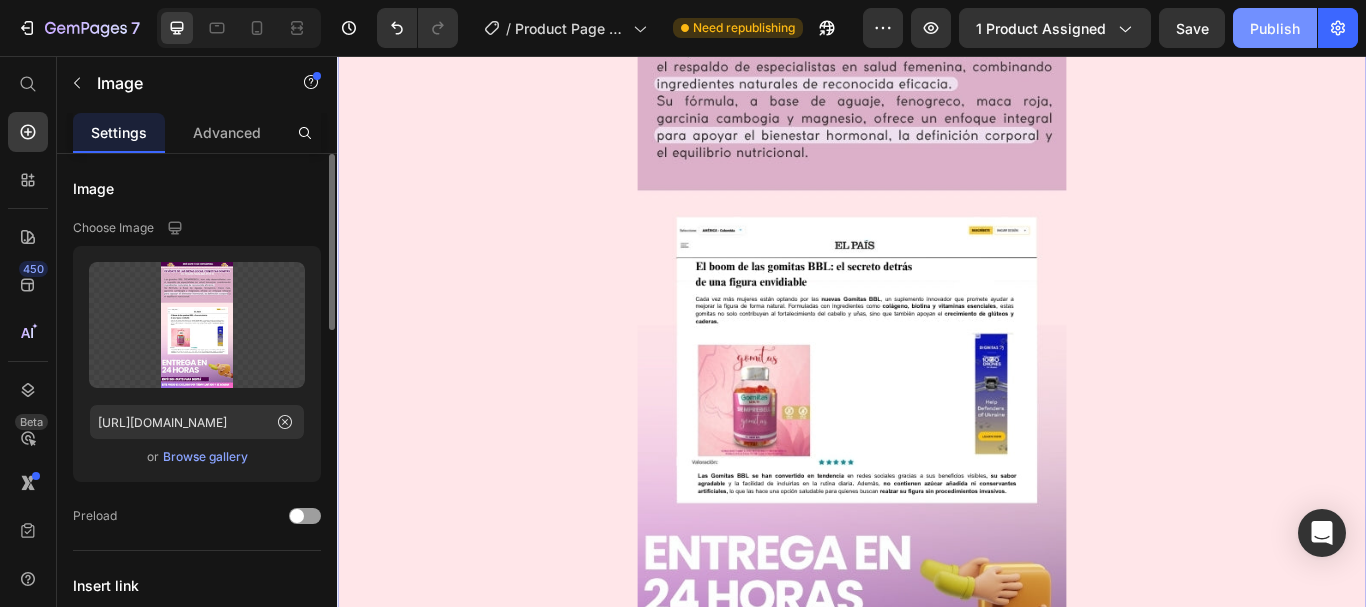 click on "Publish" at bounding box center [1275, 28] 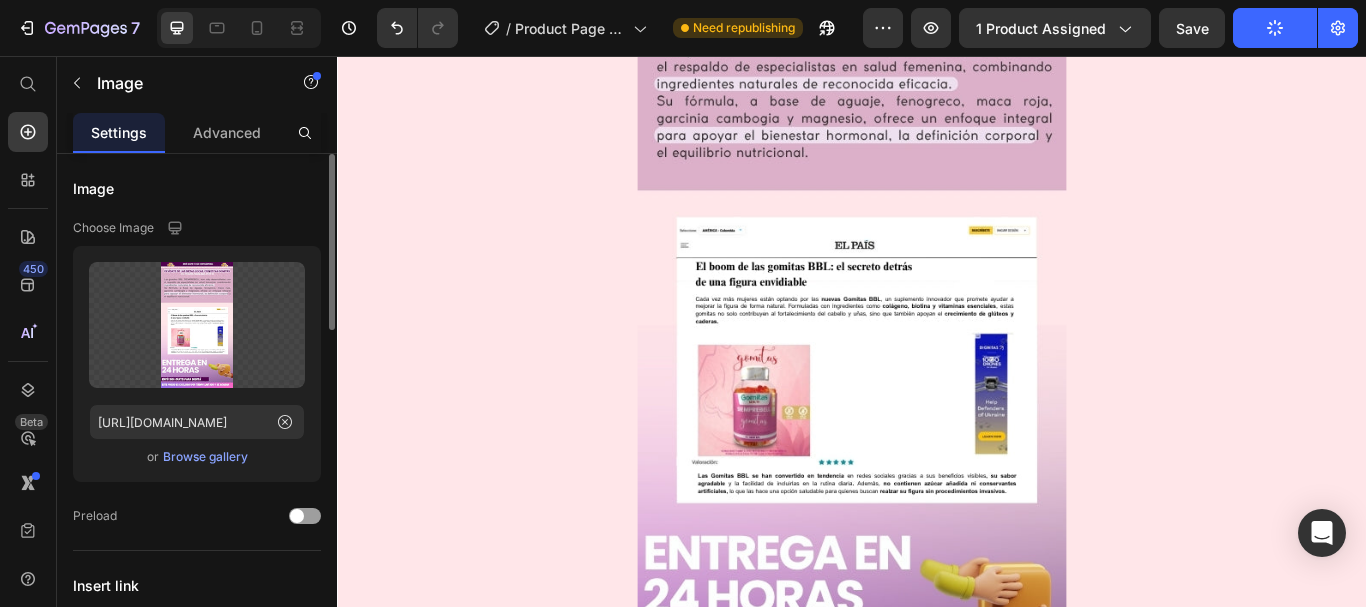 scroll, scrollTop: 1707, scrollLeft: 0, axis: vertical 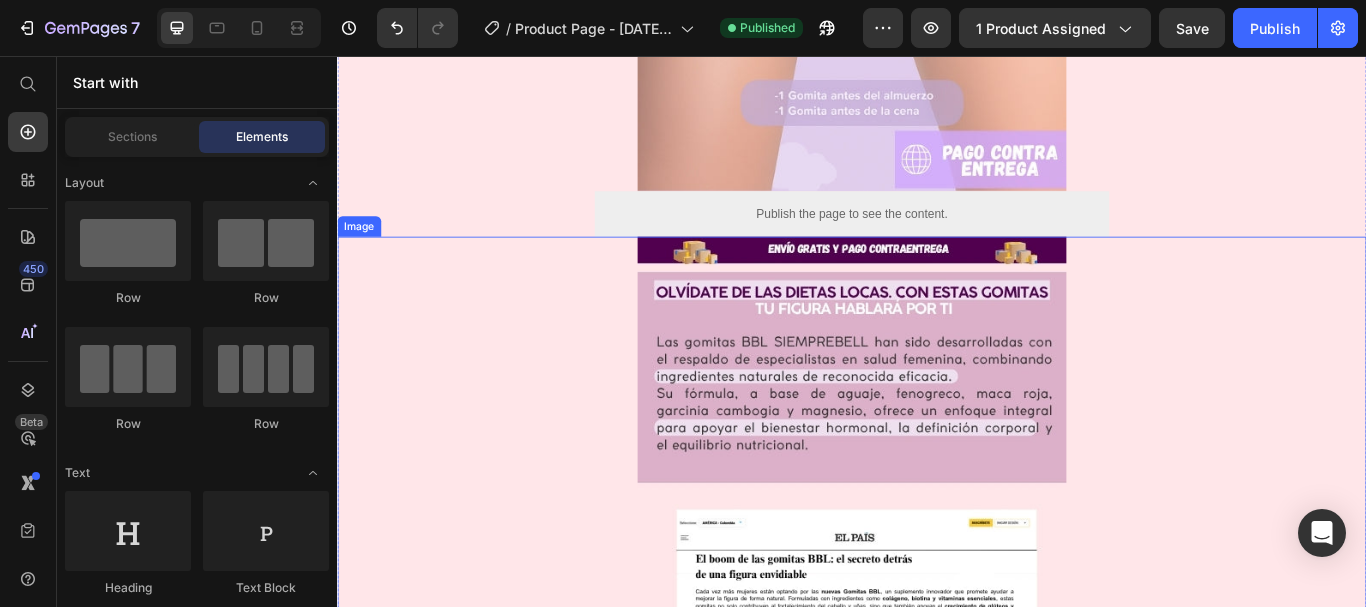click at bounding box center [937, 711] 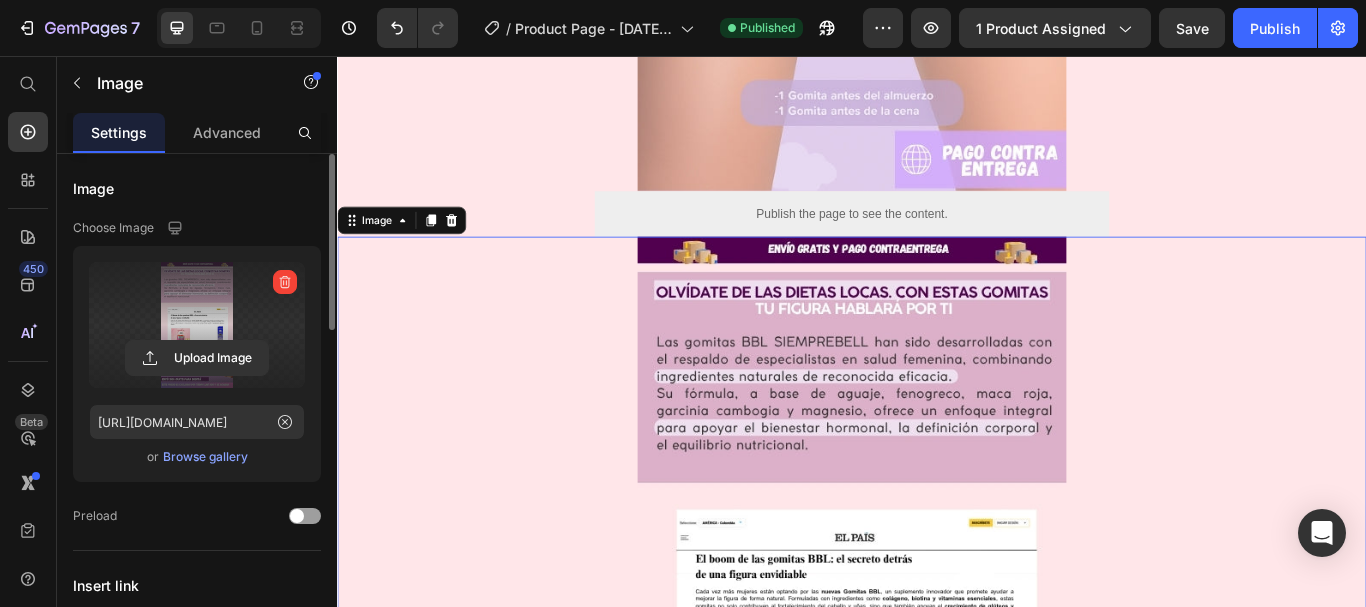 click at bounding box center [197, 325] 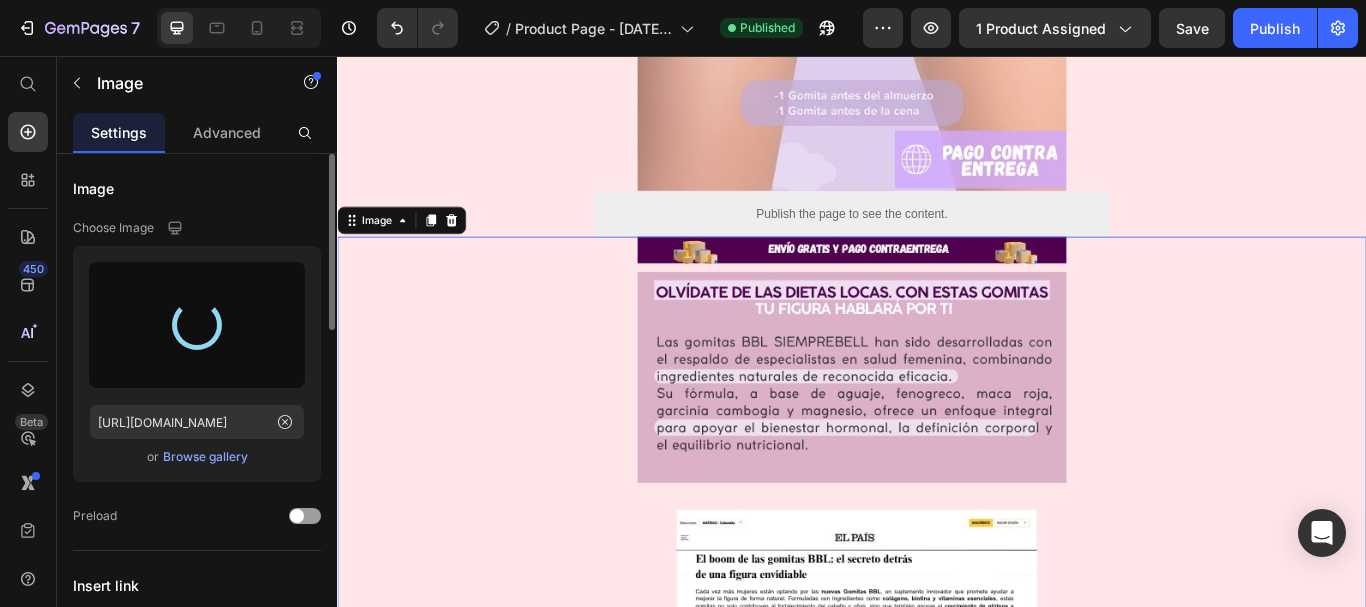 type on "[URL][DOMAIN_NAME]" 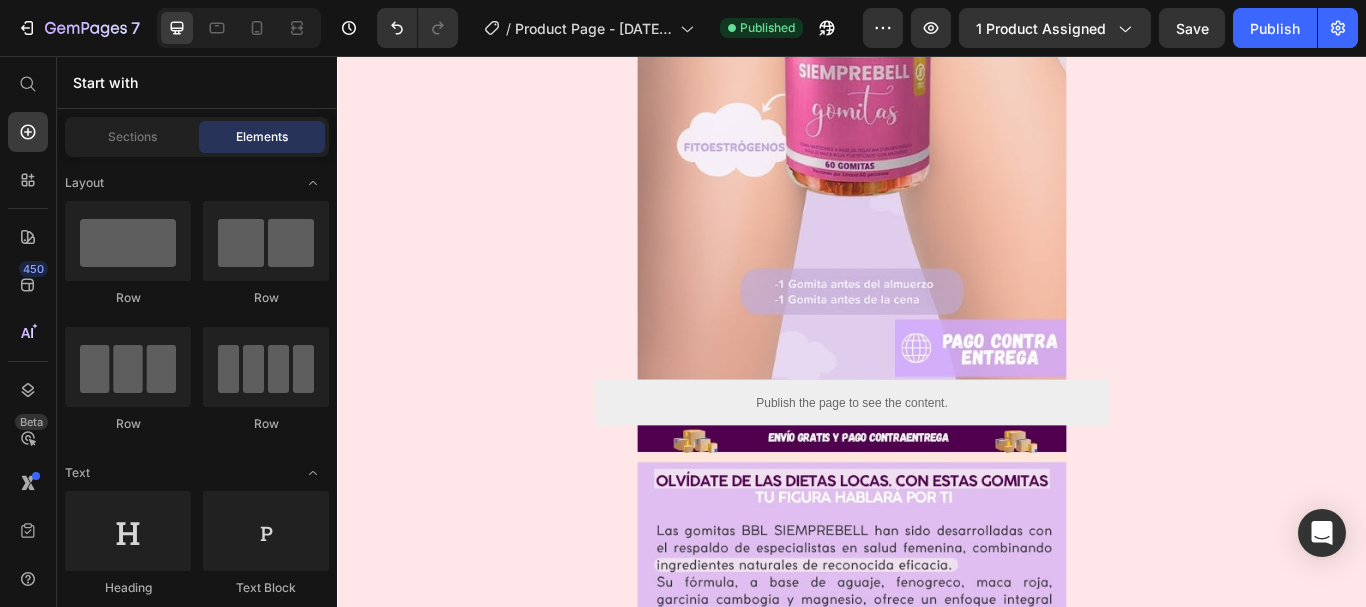 scroll, scrollTop: 0, scrollLeft: 0, axis: both 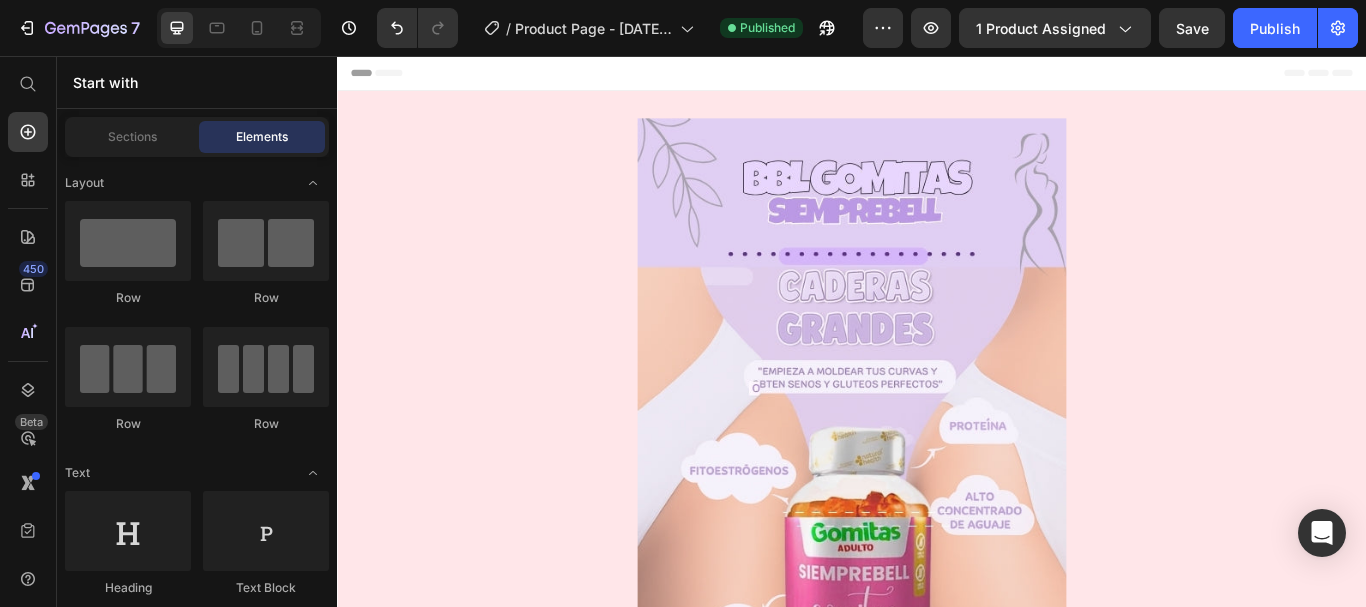 drag, startPoint x: 1535, startPoint y: 194, endPoint x: 1702, endPoint y: 98, distance: 192.62659 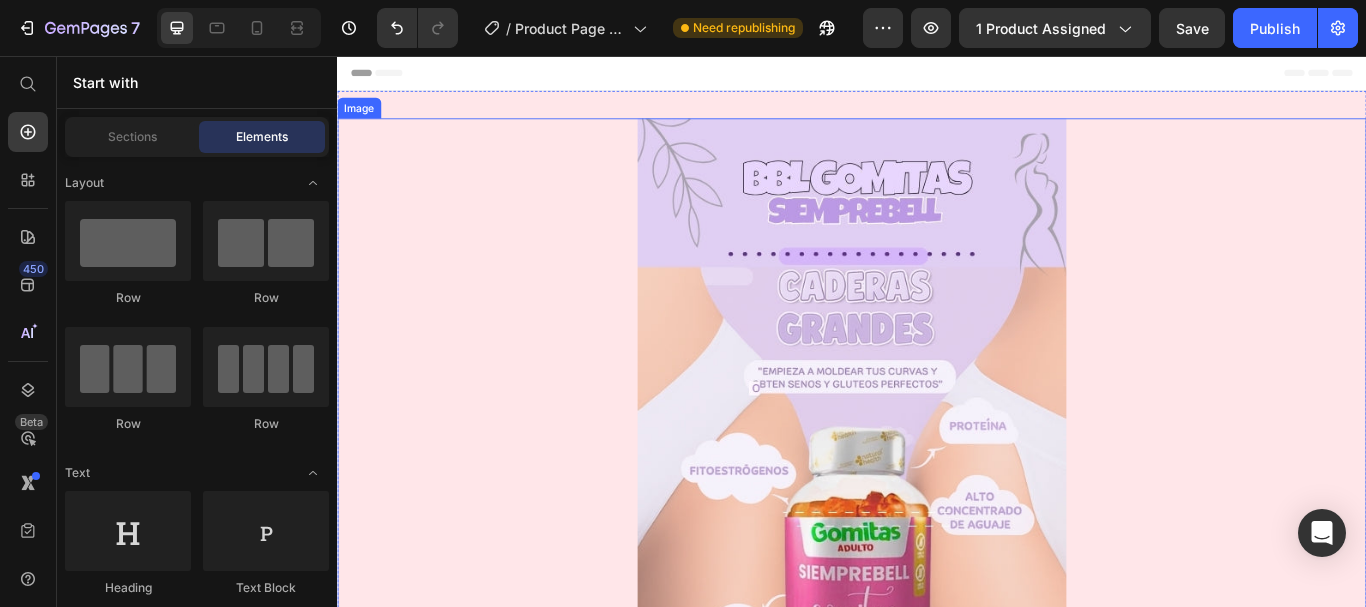 click at bounding box center (937, 573) 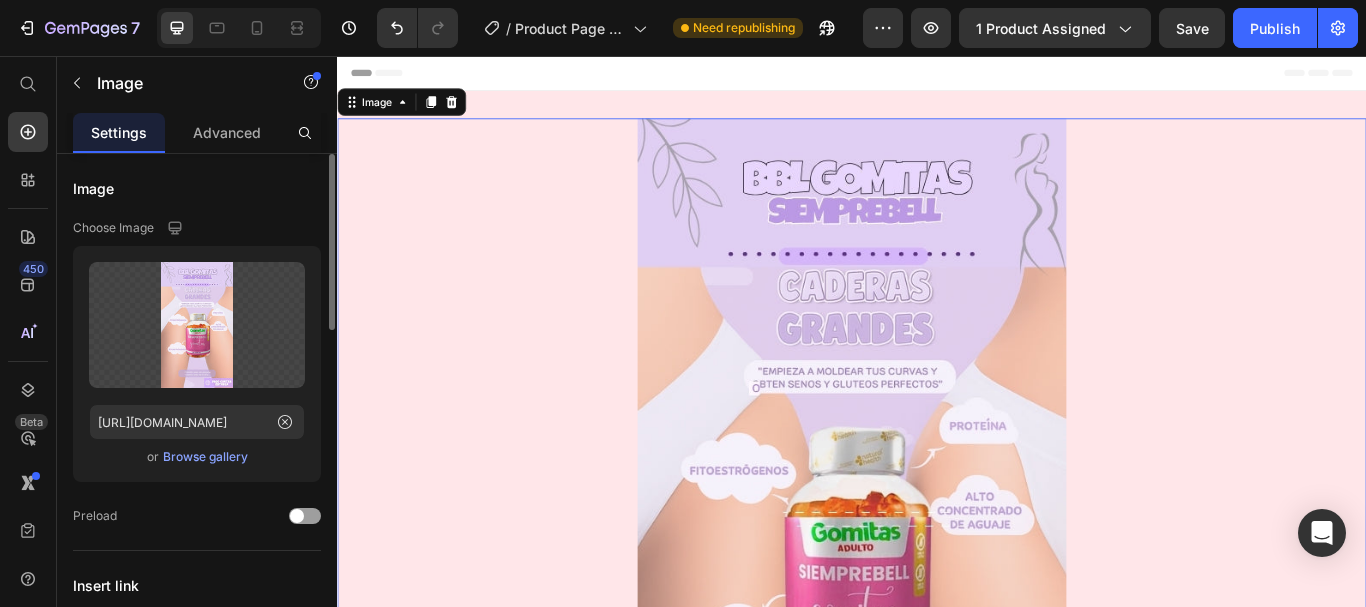 click at bounding box center [937, 573] 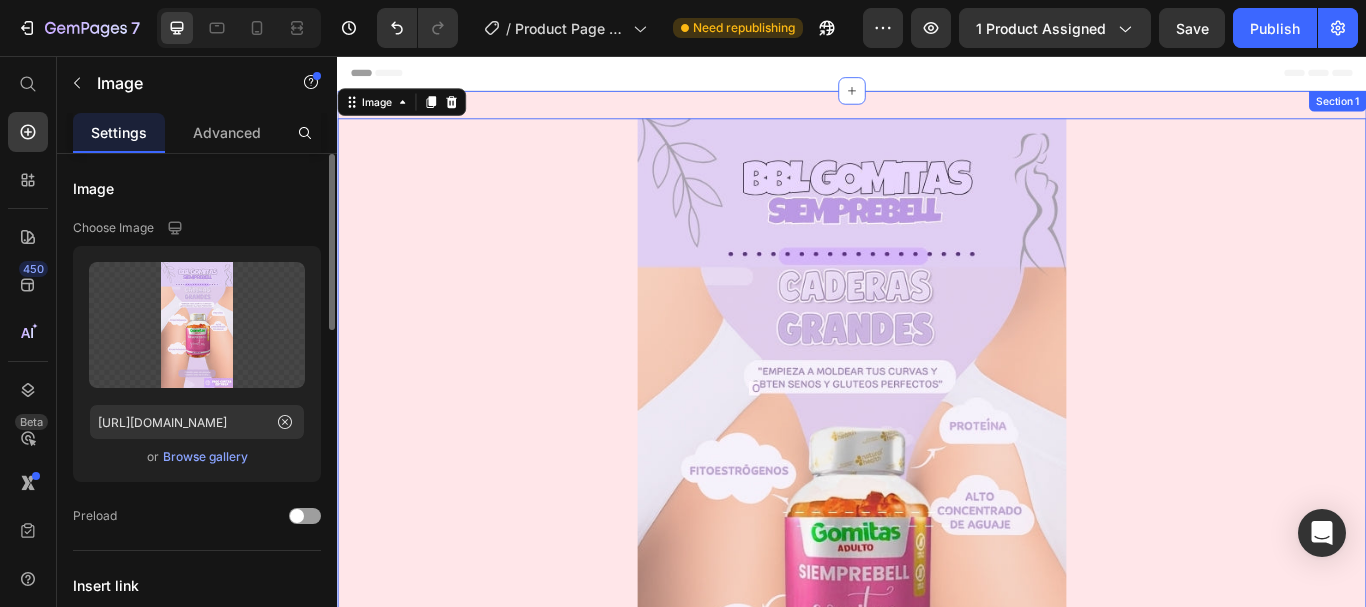 click on "Image   0
Publish the page to see the content.
Custom Code Product Row Image Image Image Image Image Section 1" at bounding box center [937, 2822] 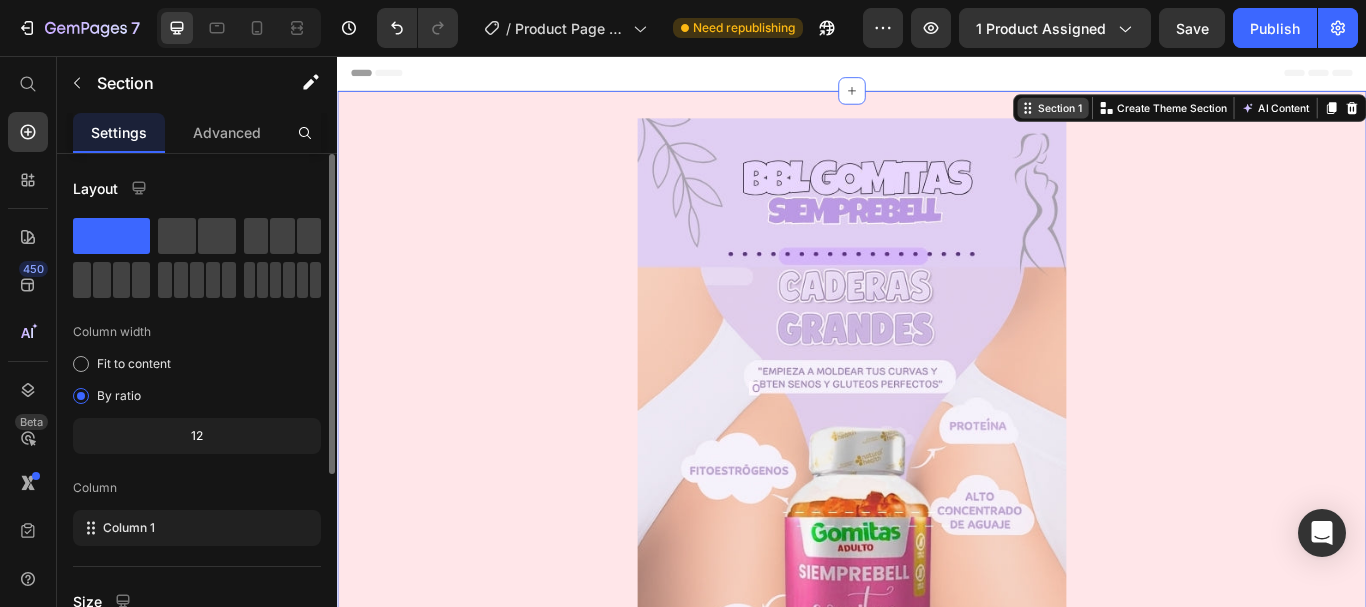 click on "Section 1" at bounding box center [1171, 117] 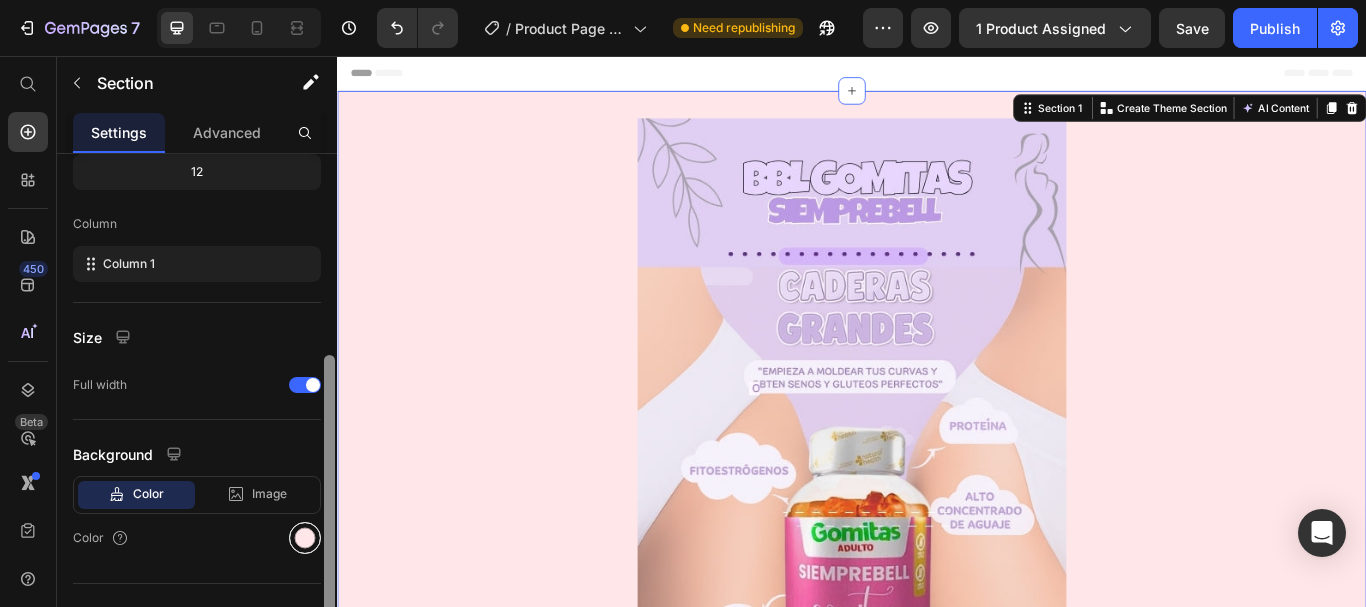 scroll, scrollTop: 298, scrollLeft: 0, axis: vertical 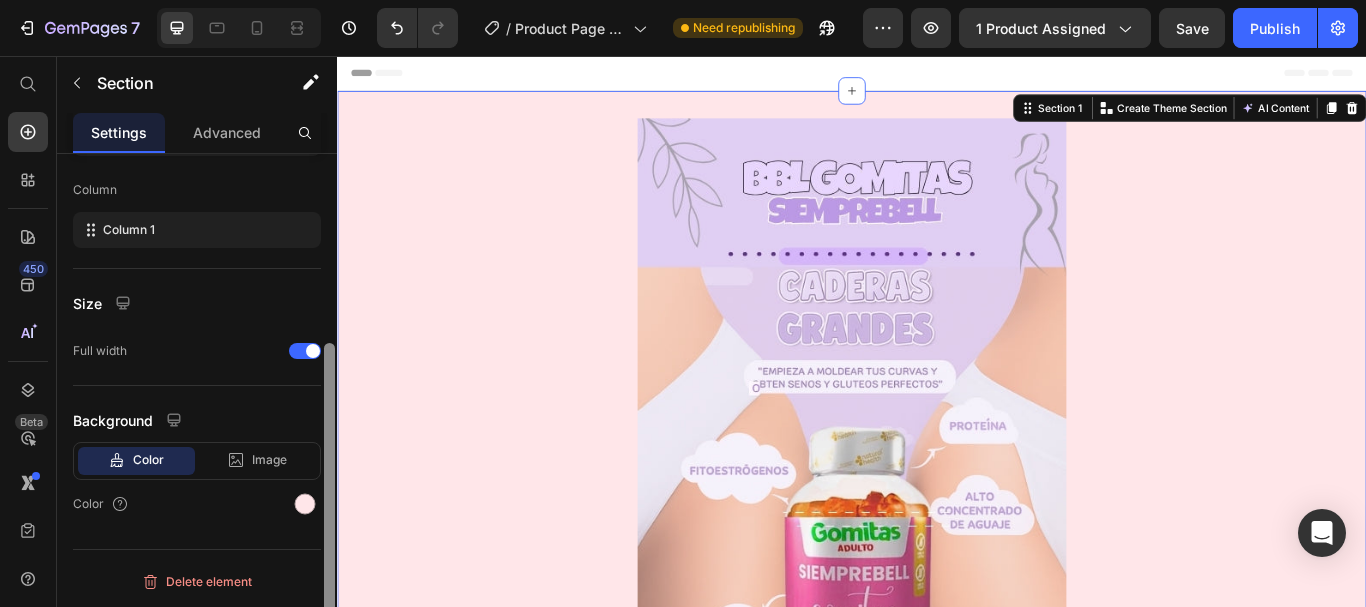 drag, startPoint x: 328, startPoint y: 321, endPoint x: 319, endPoint y: 544, distance: 223.18153 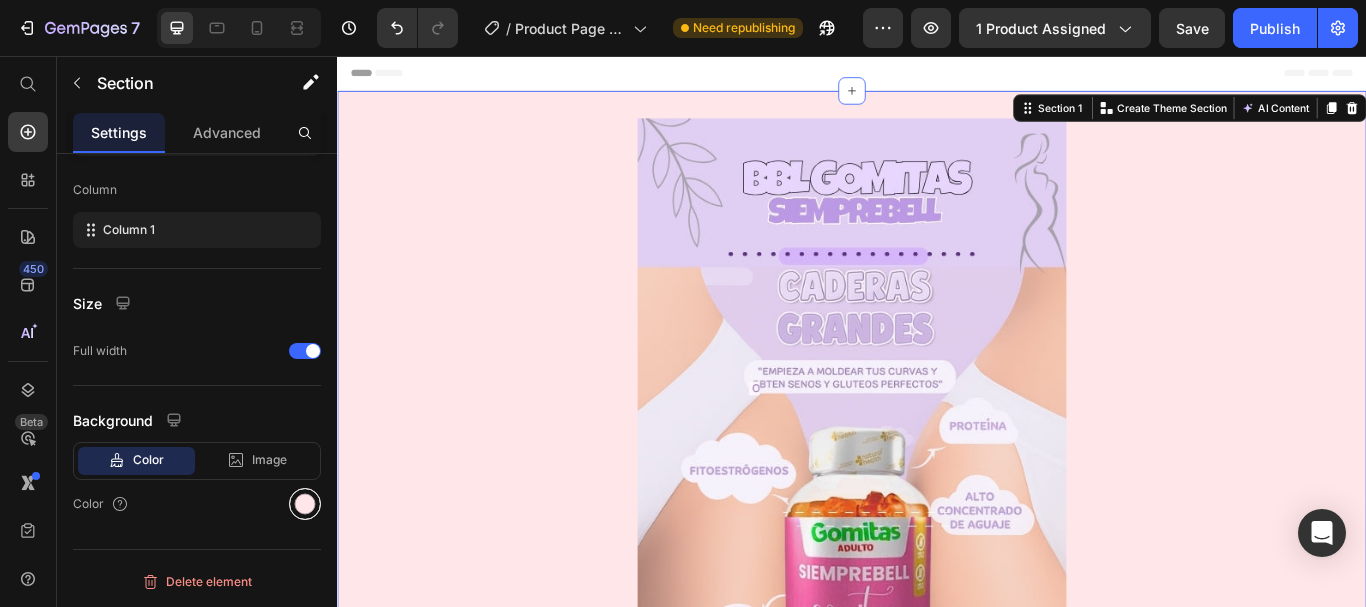click at bounding box center [305, 504] 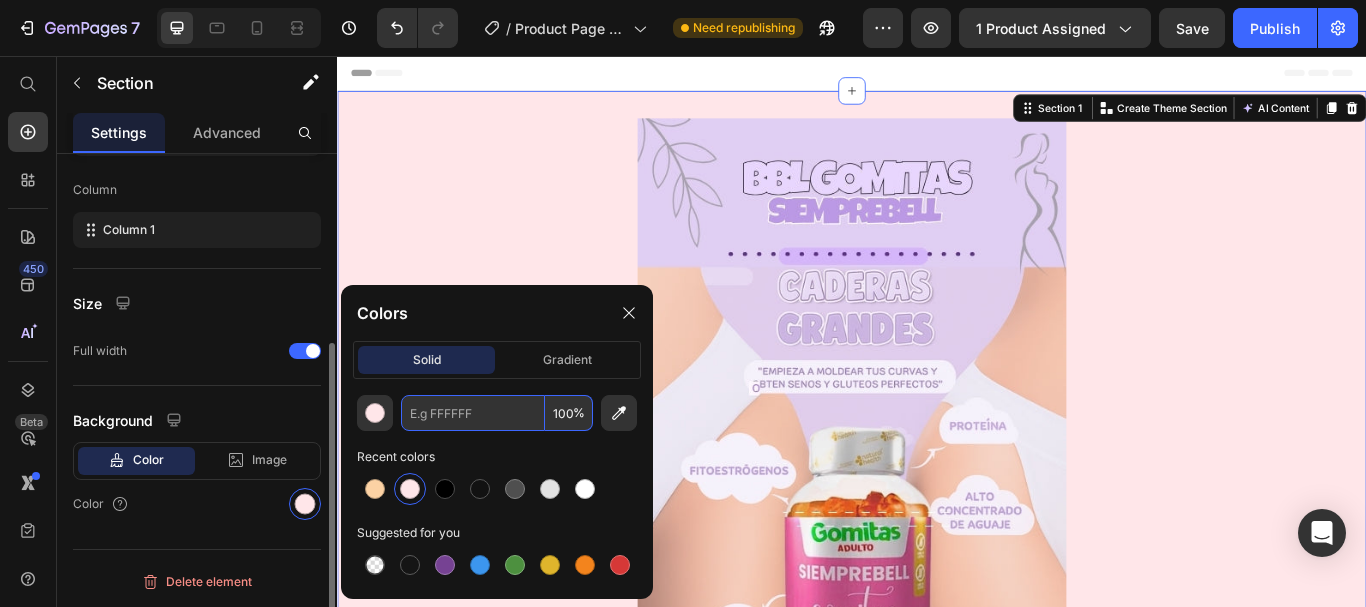 paste on "#e0cff2" 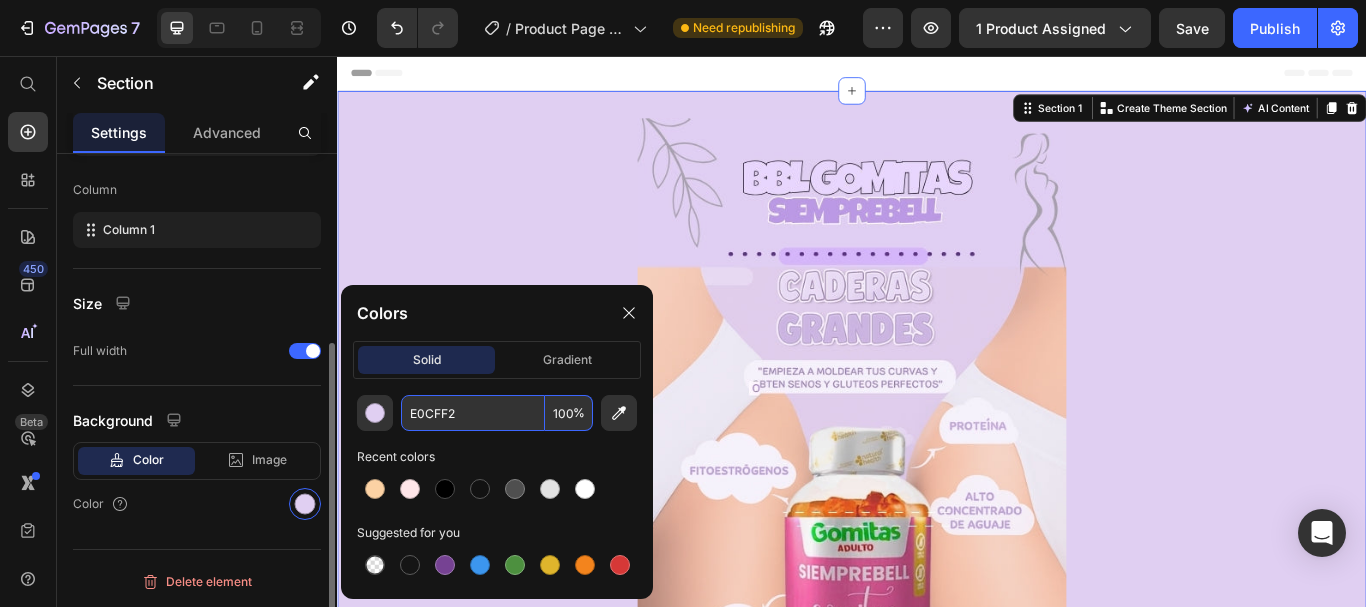 type on "E0CFF2" 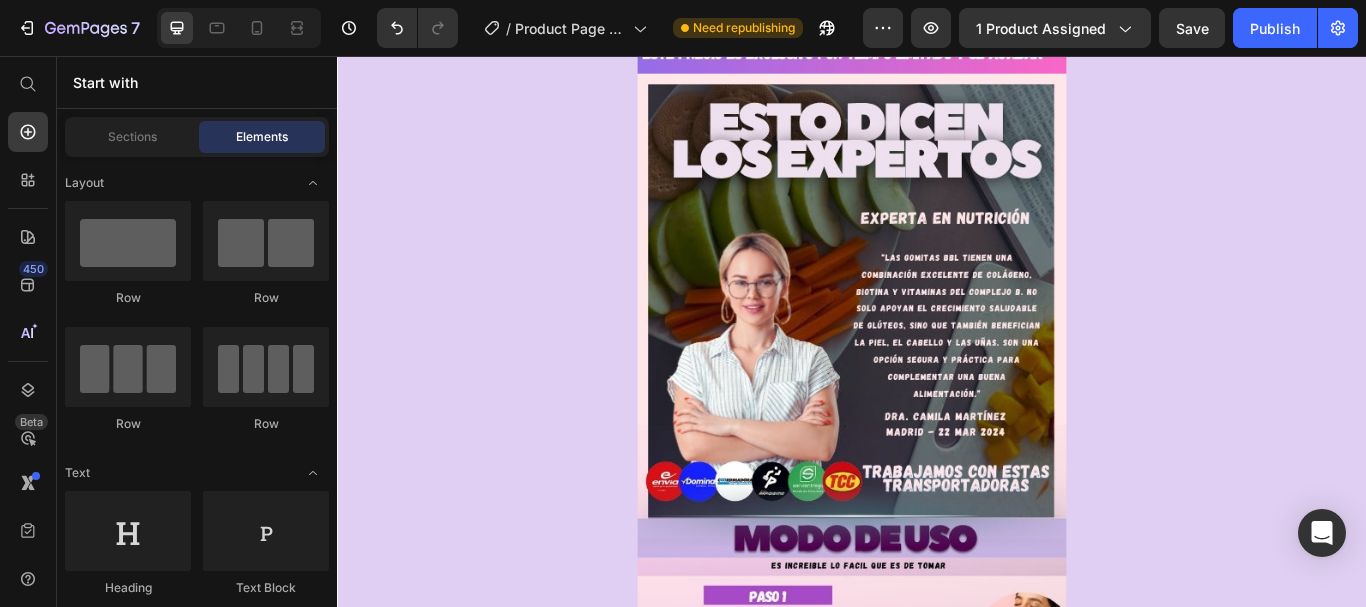 scroll, scrollTop: 1894, scrollLeft: 0, axis: vertical 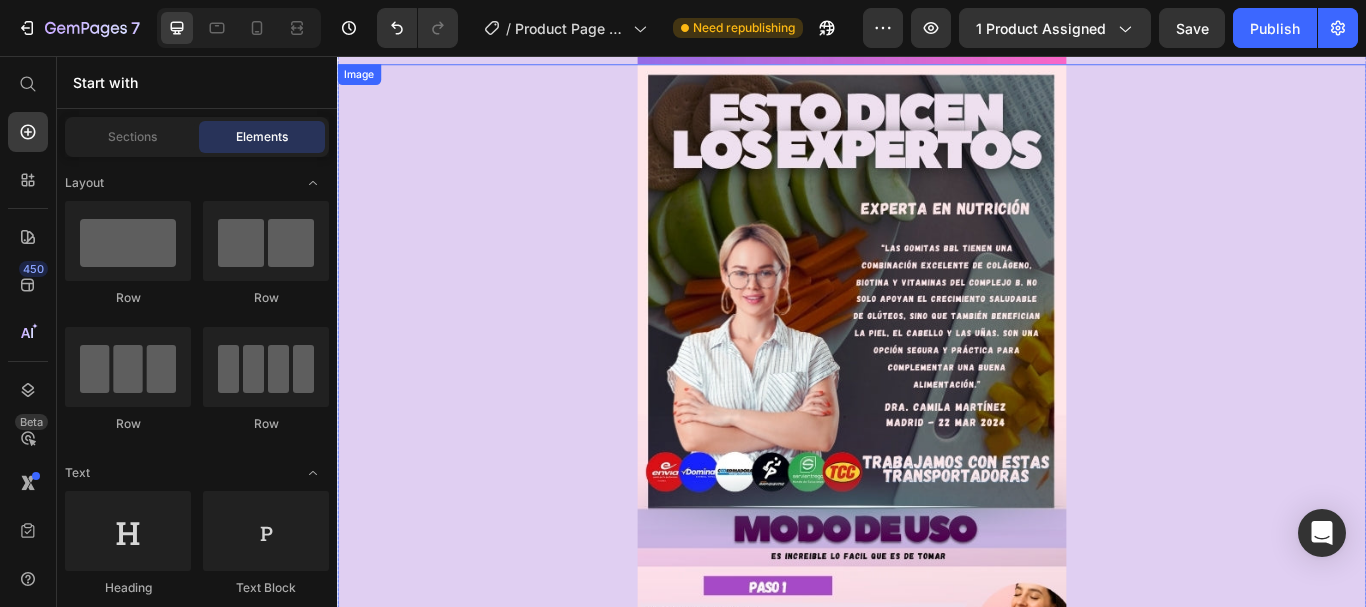 click at bounding box center [937, 510] 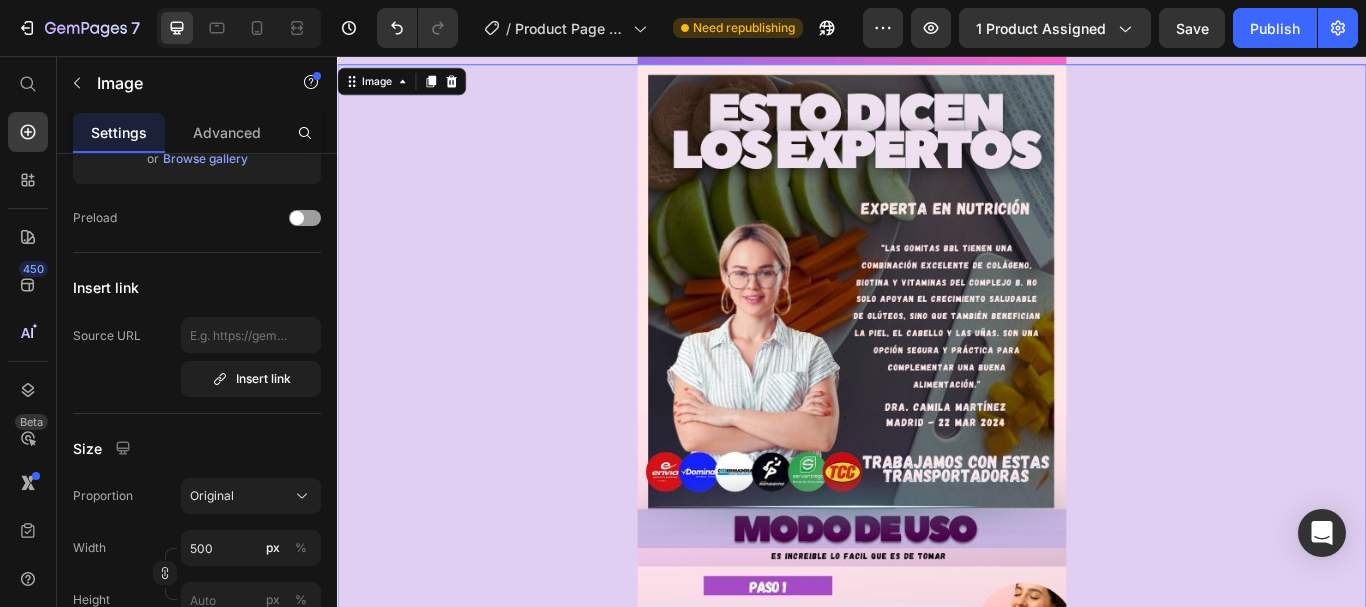 scroll, scrollTop: 0, scrollLeft: 0, axis: both 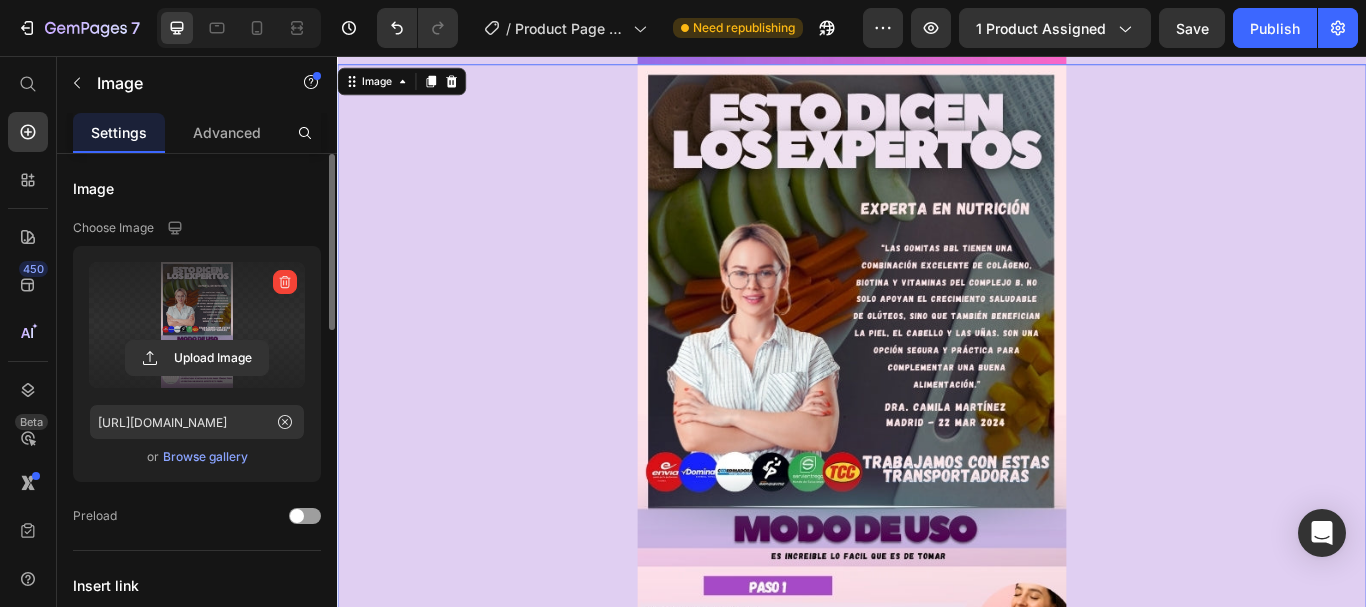 click at bounding box center (197, 325) 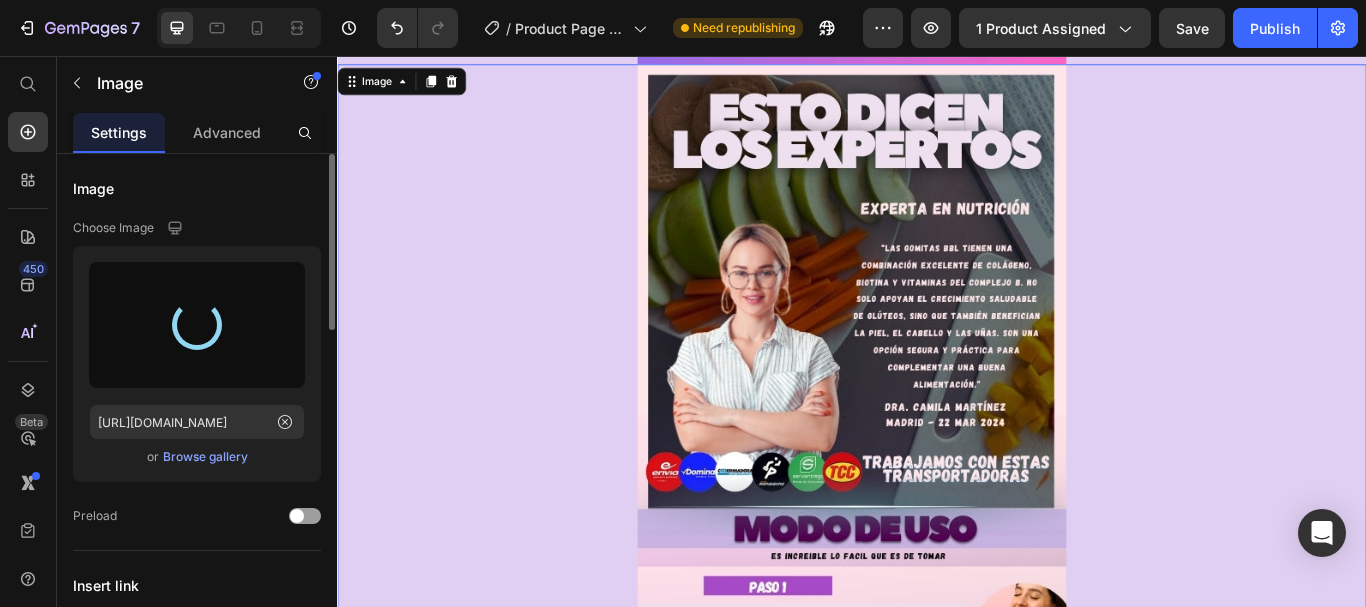 type on "[URL][DOMAIN_NAME]" 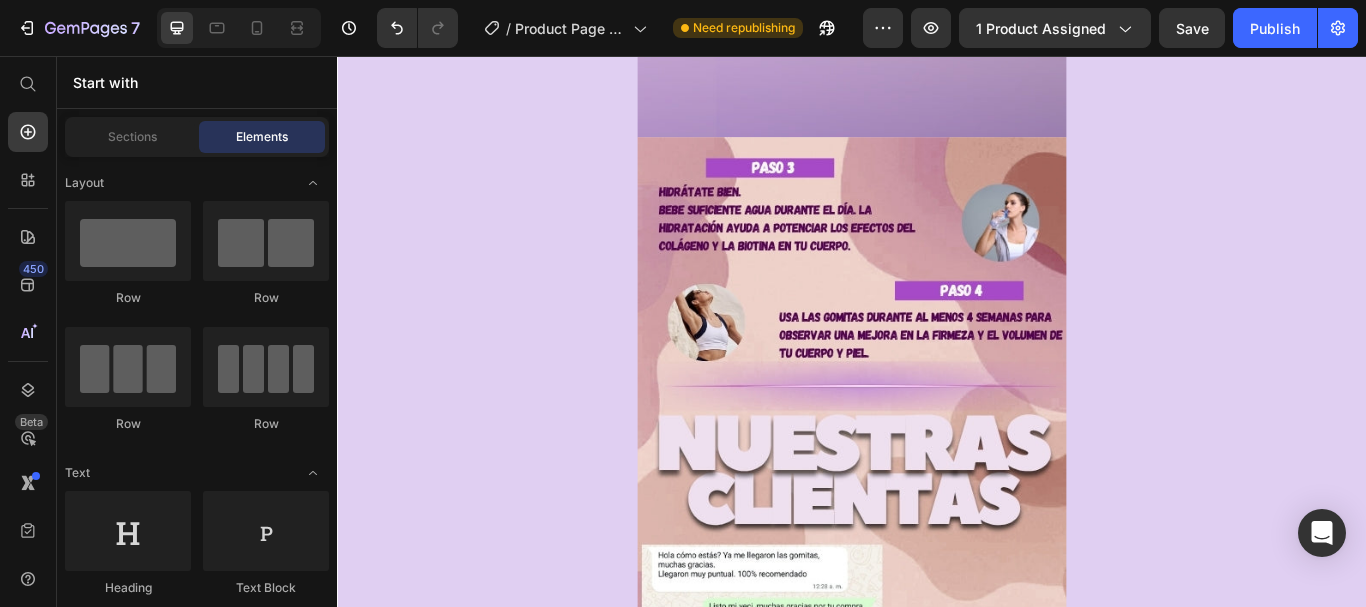 scroll, scrollTop: 2808, scrollLeft: 0, axis: vertical 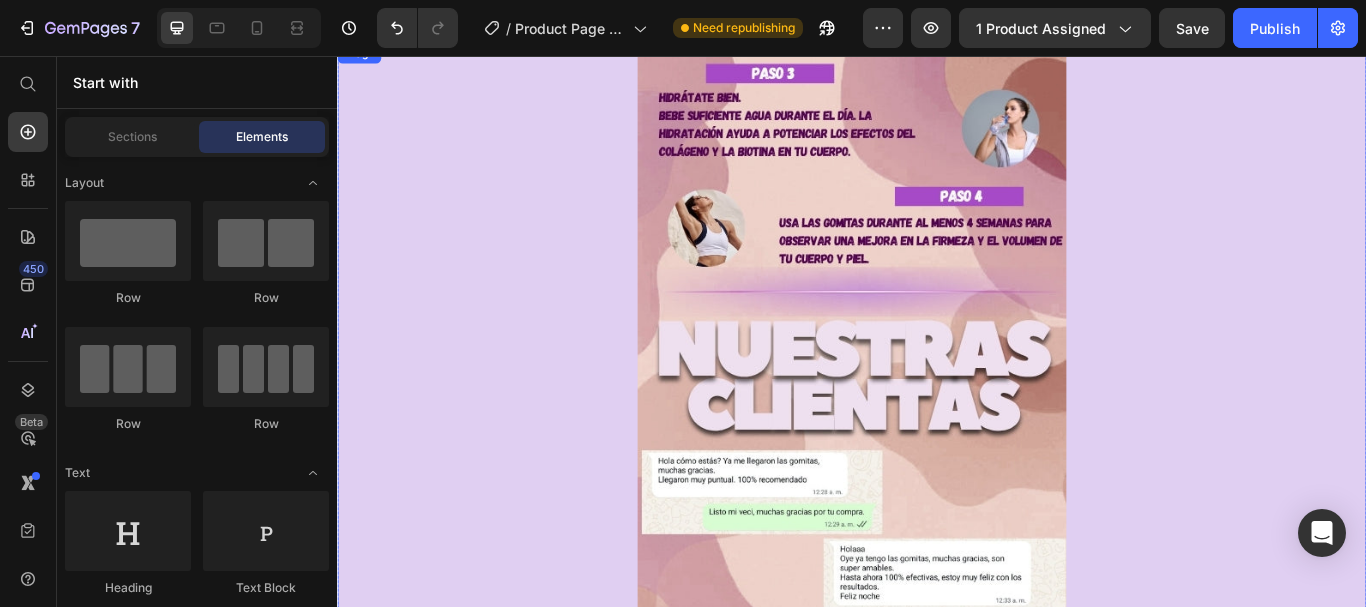 click at bounding box center [937, 485] 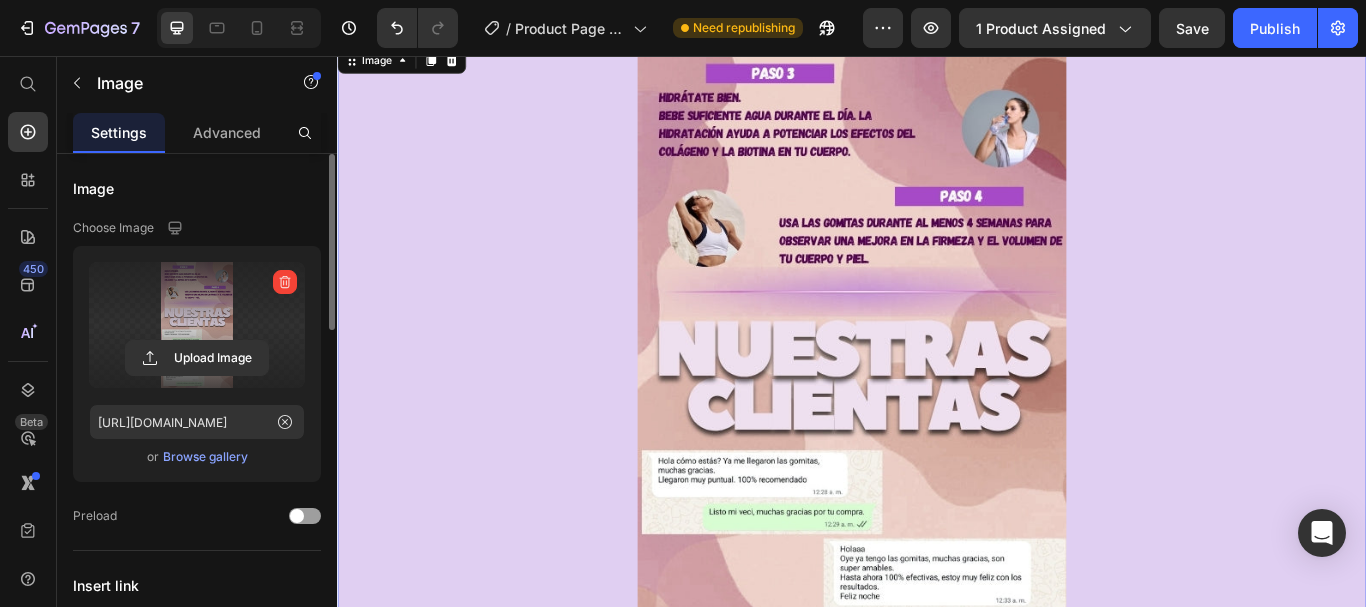 click at bounding box center (197, 325) 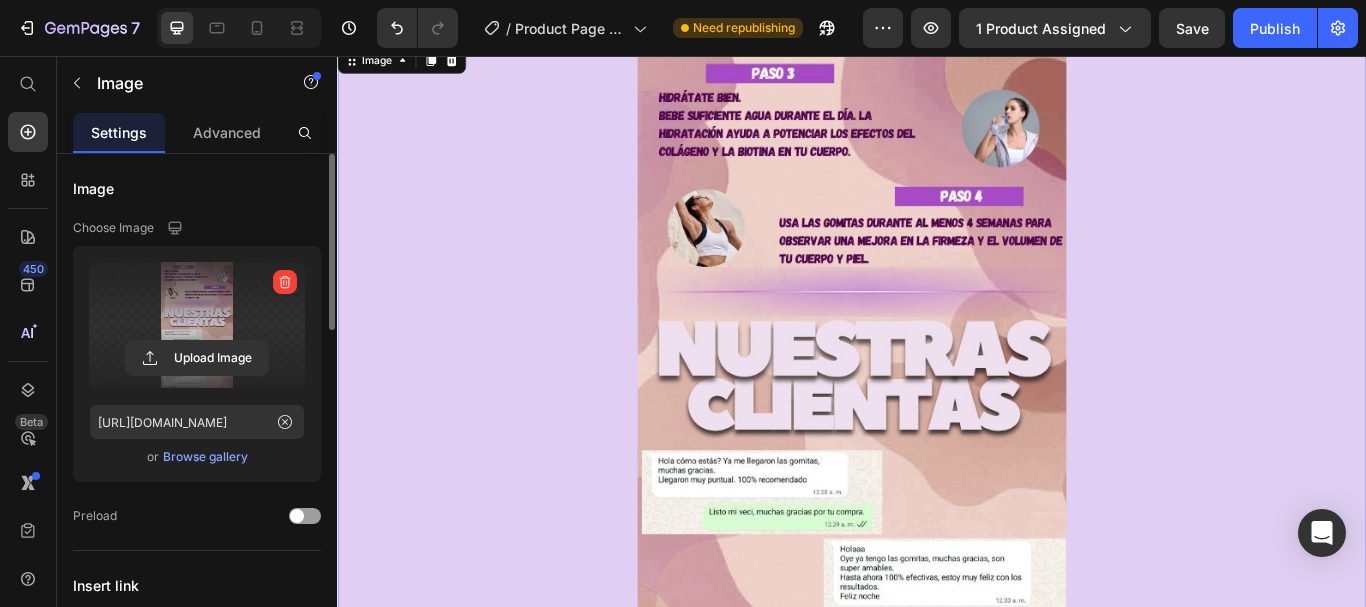 click 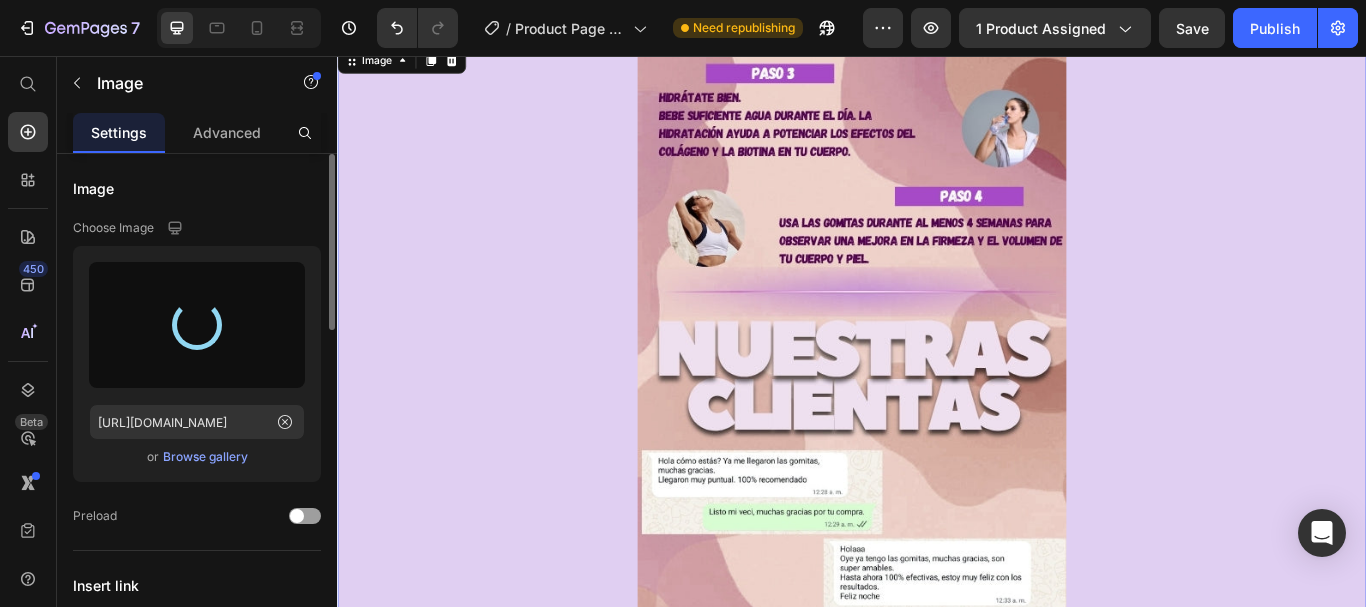 type on "[URL][DOMAIN_NAME]" 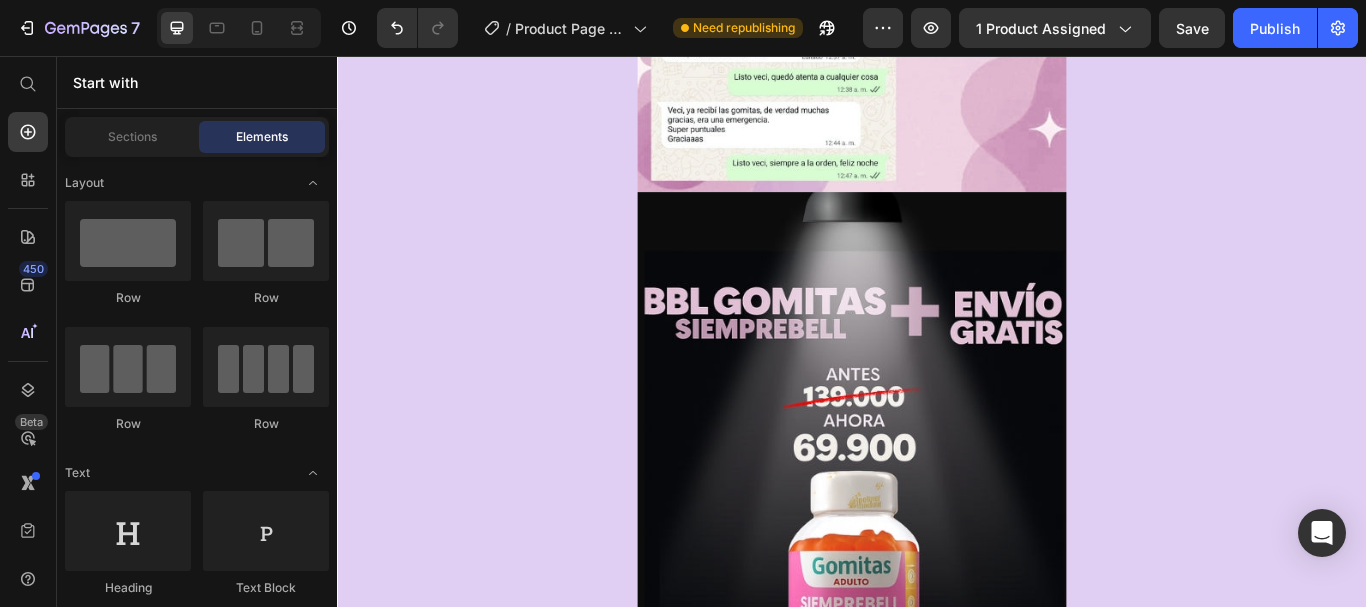 scroll, scrollTop: 3722, scrollLeft: 0, axis: vertical 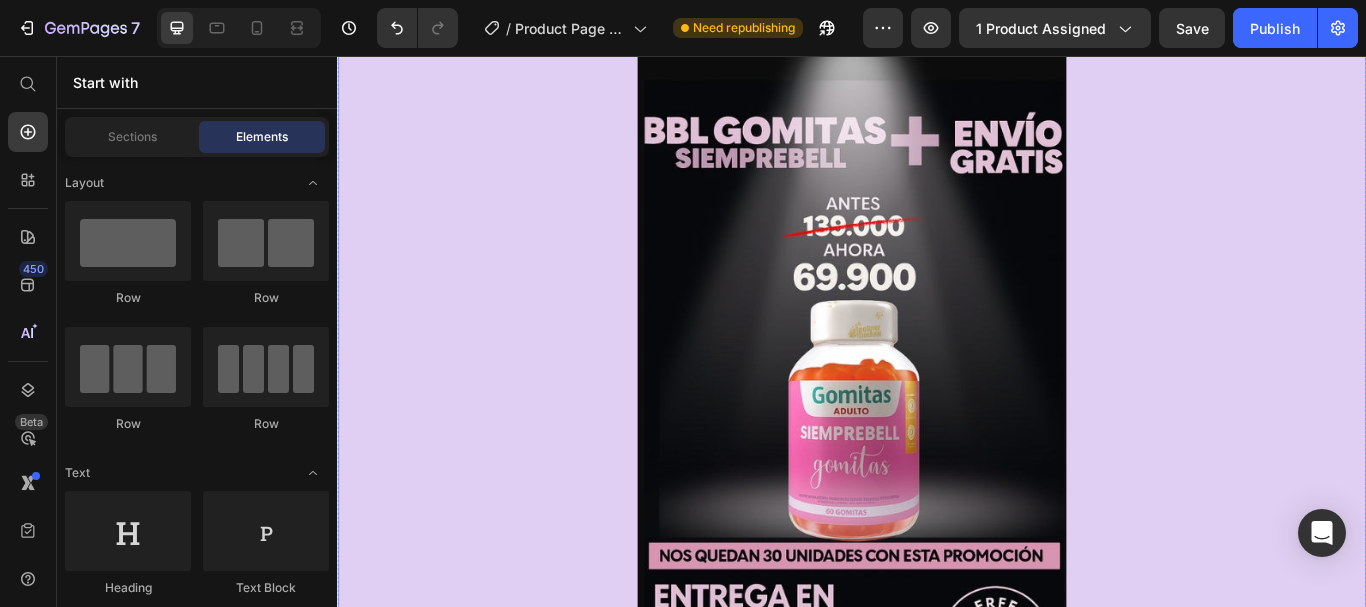 click at bounding box center [937, 460] 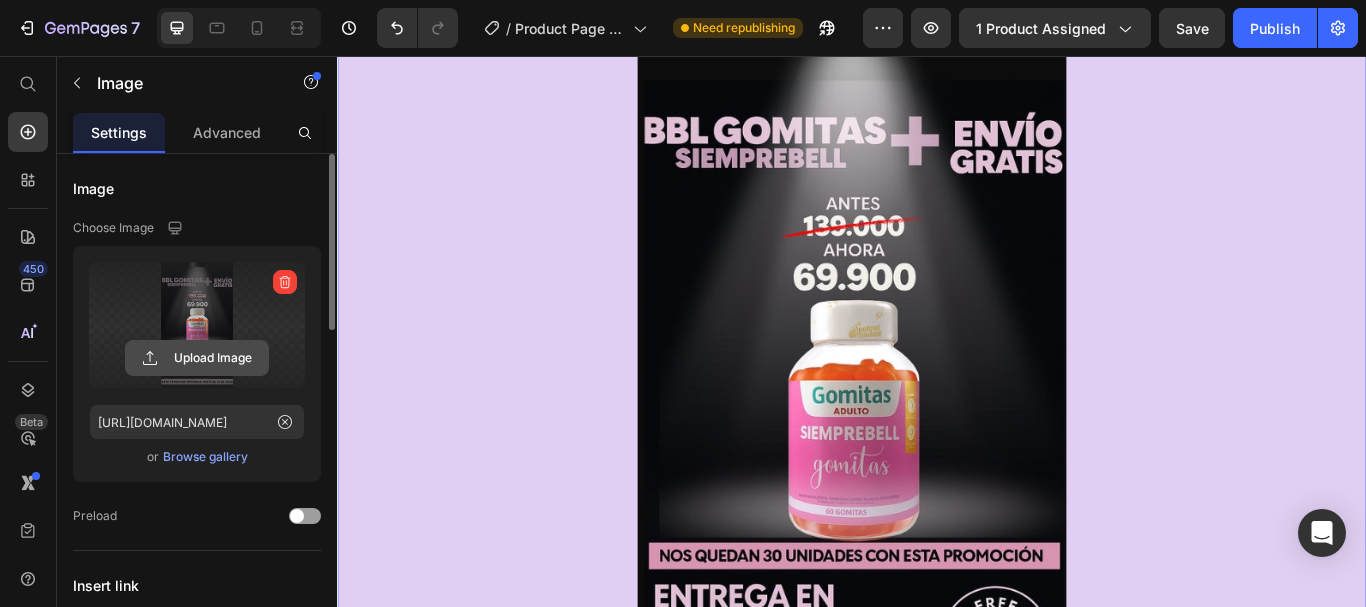 click 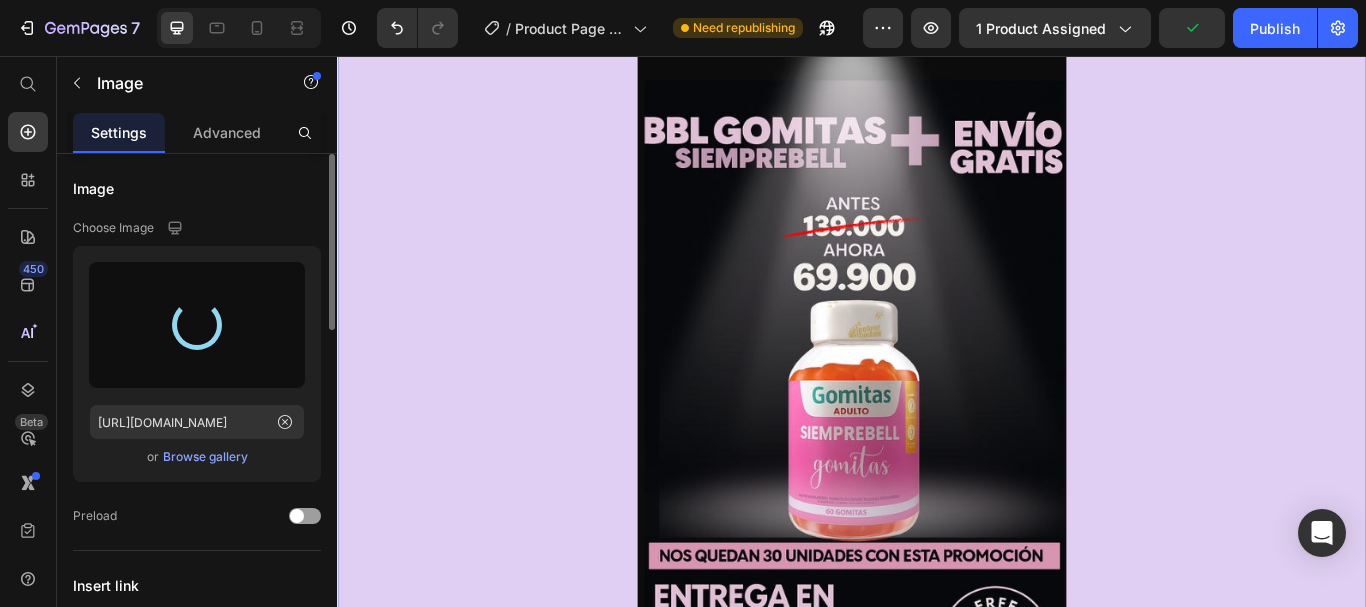 type on "[URL][DOMAIN_NAME]" 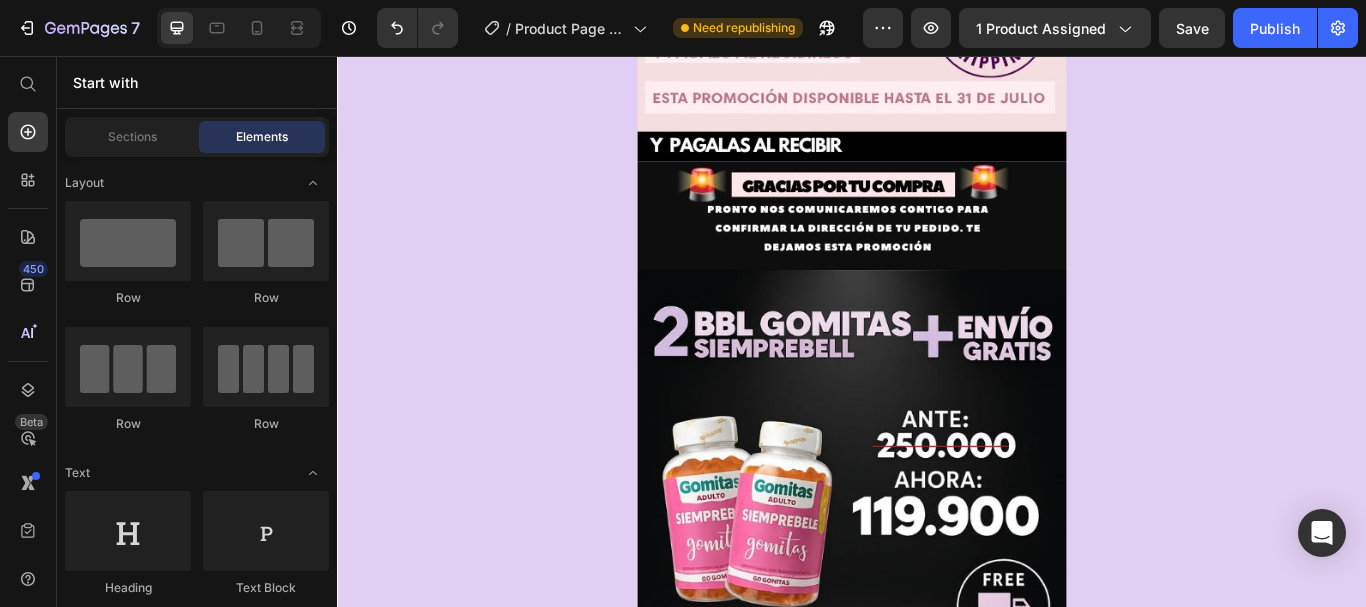 scroll, scrollTop: 4646, scrollLeft: 0, axis: vertical 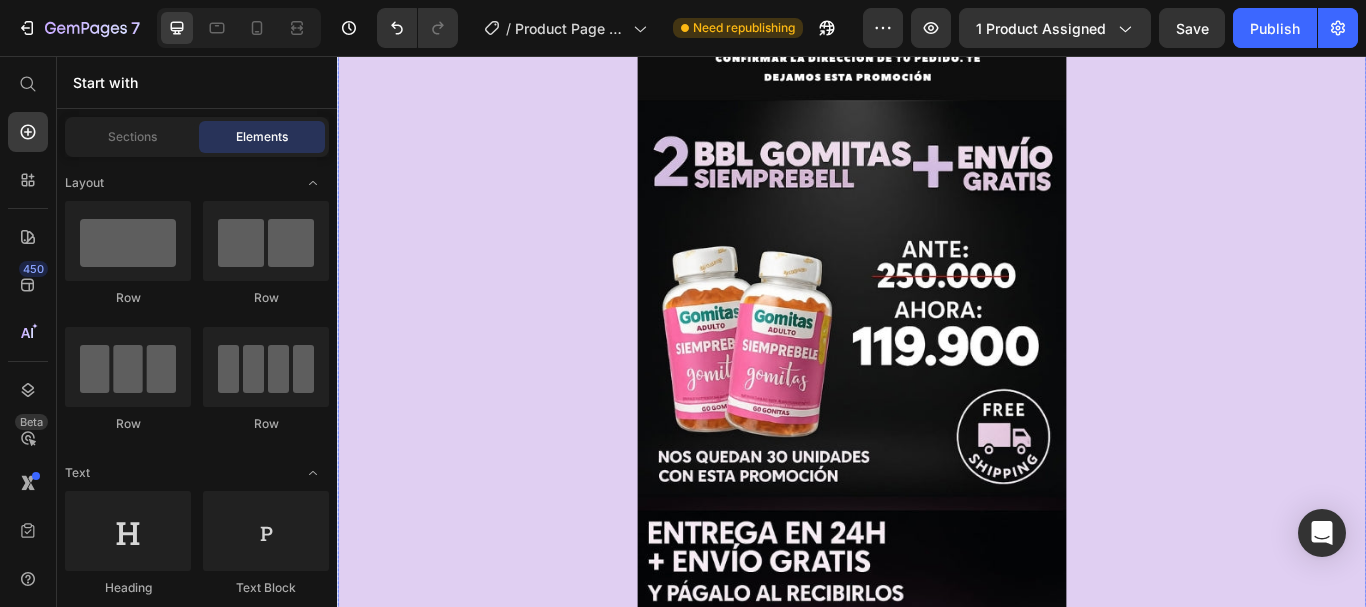click at bounding box center [937, 425] 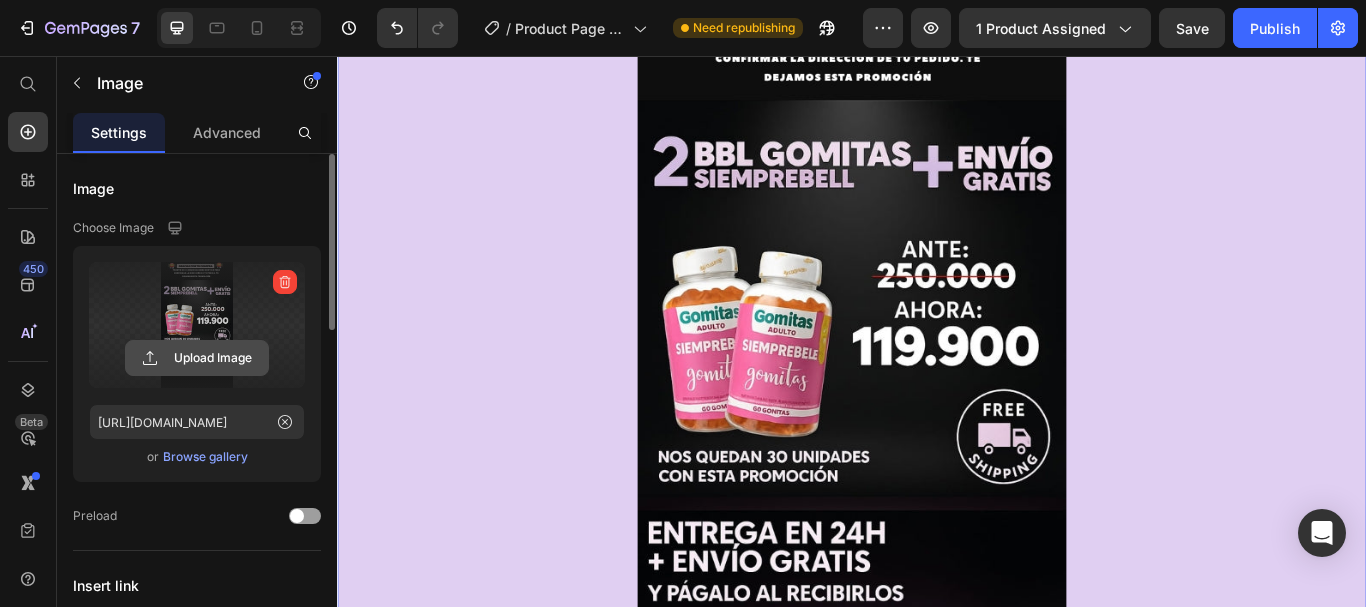 click 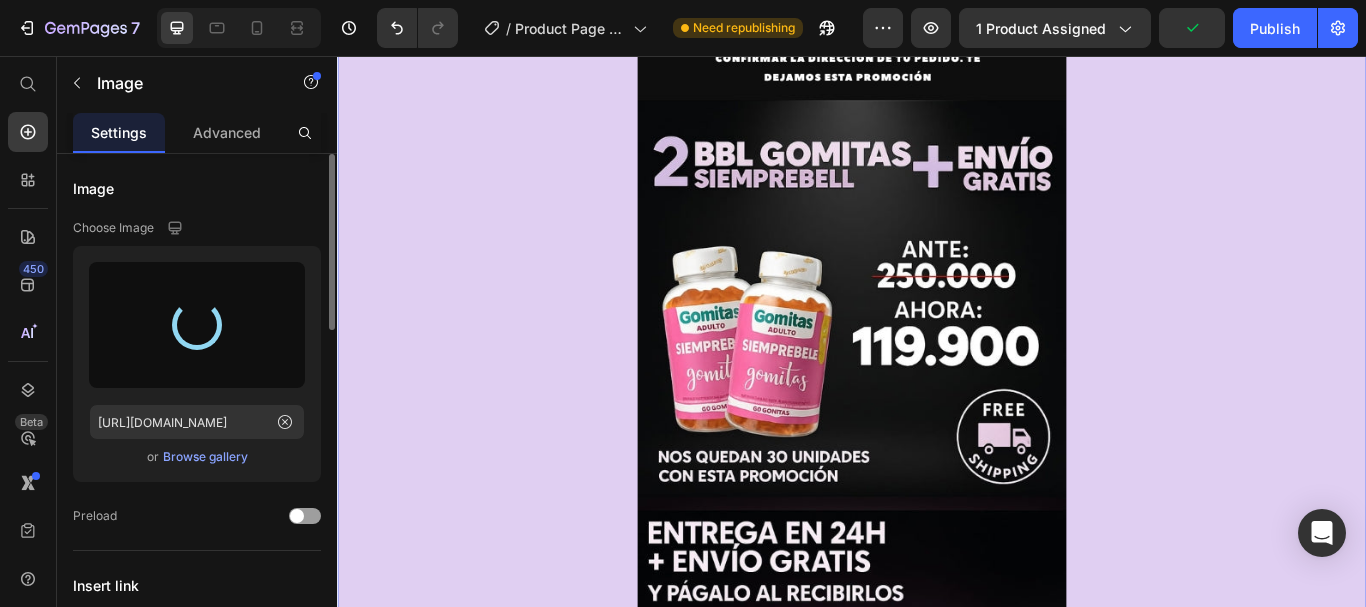 type on "[URL][DOMAIN_NAME]" 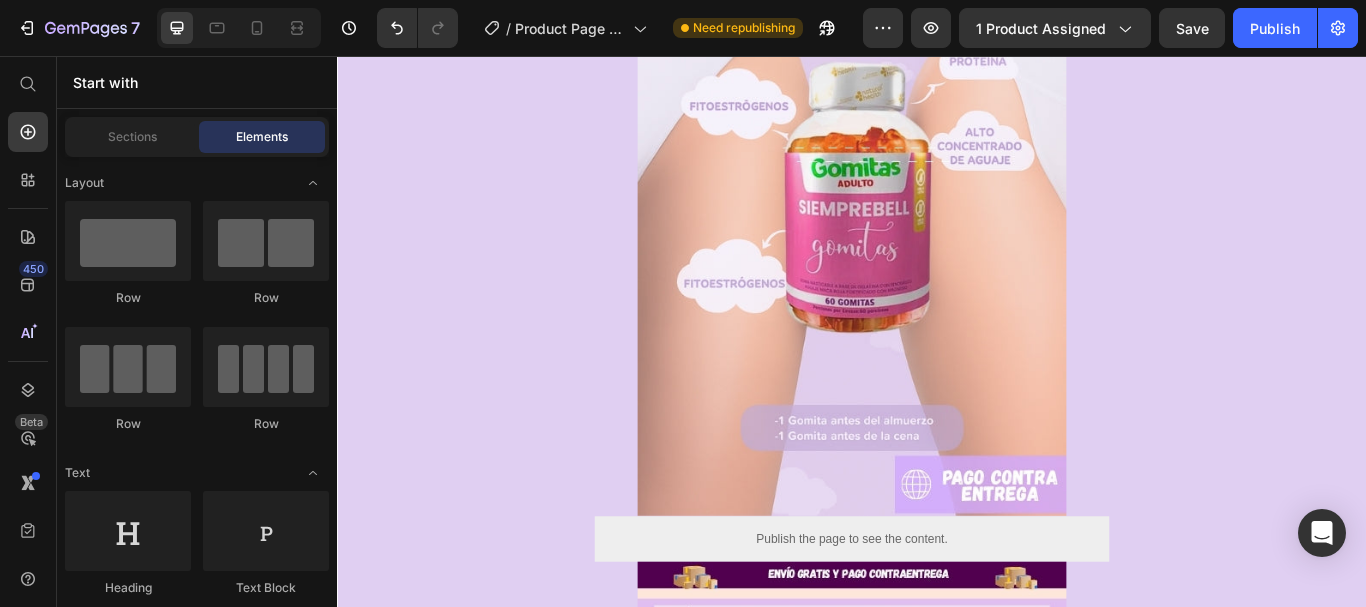 scroll, scrollTop: 0, scrollLeft: 0, axis: both 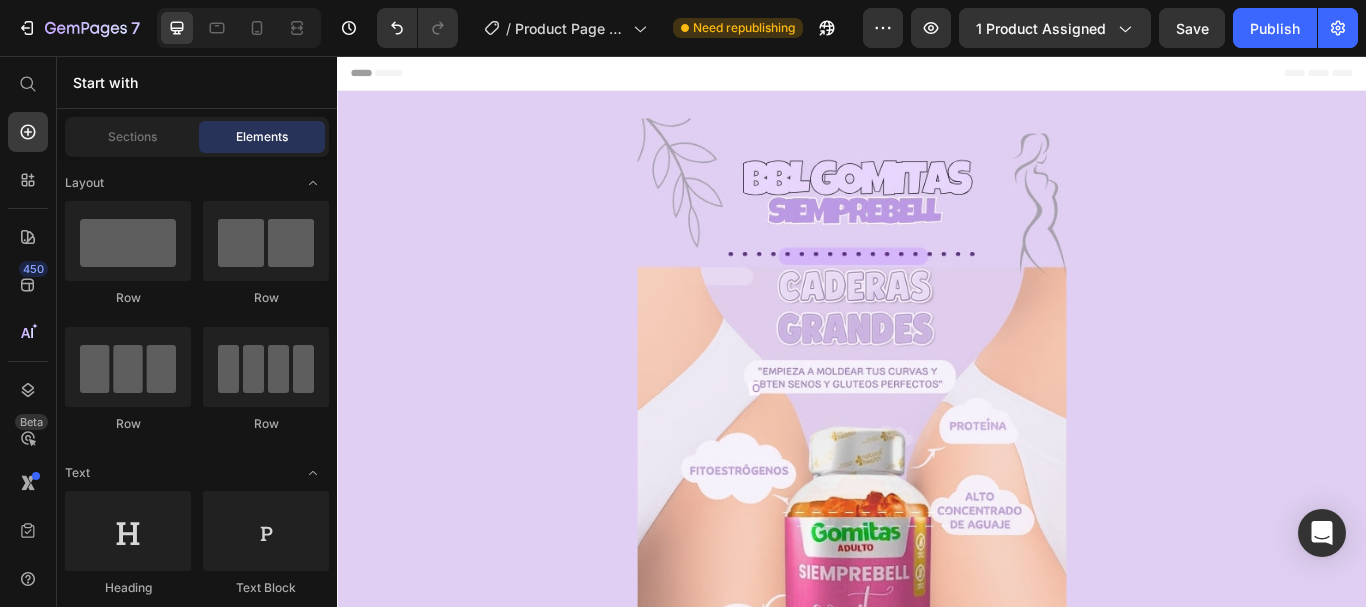 drag, startPoint x: 1535, startPoint y: 606, endPoint x: 1702, endPoint y: 111, distance: 522.41174 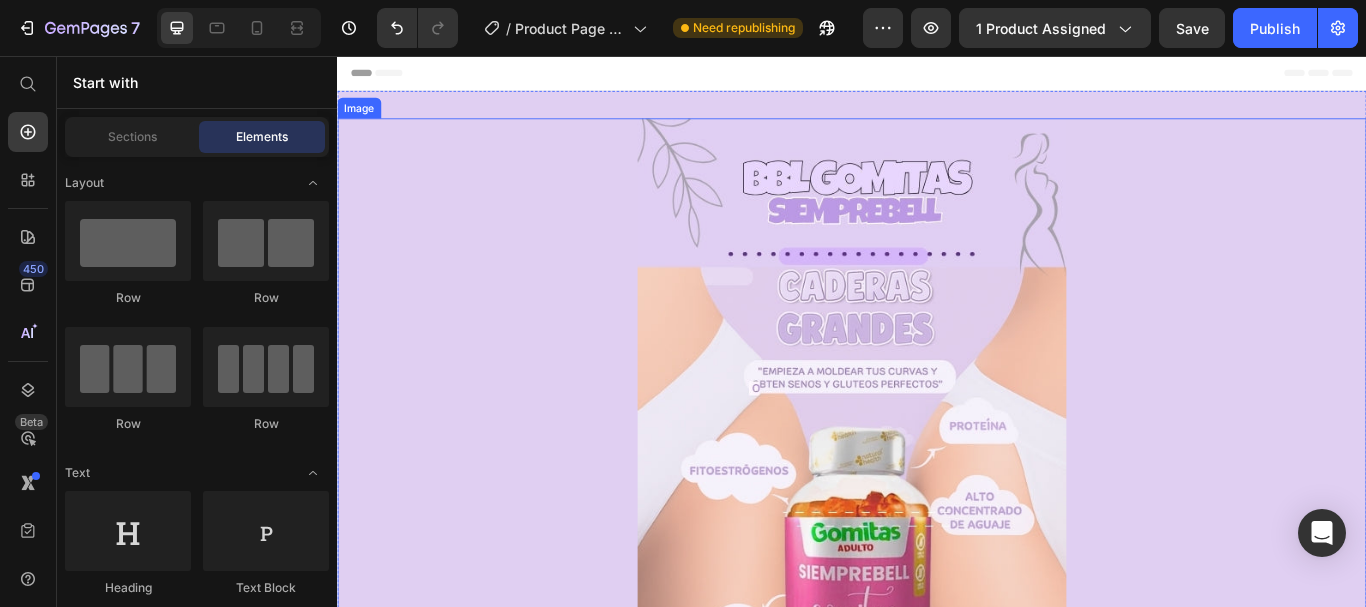 click at bounding box center (937, 573) 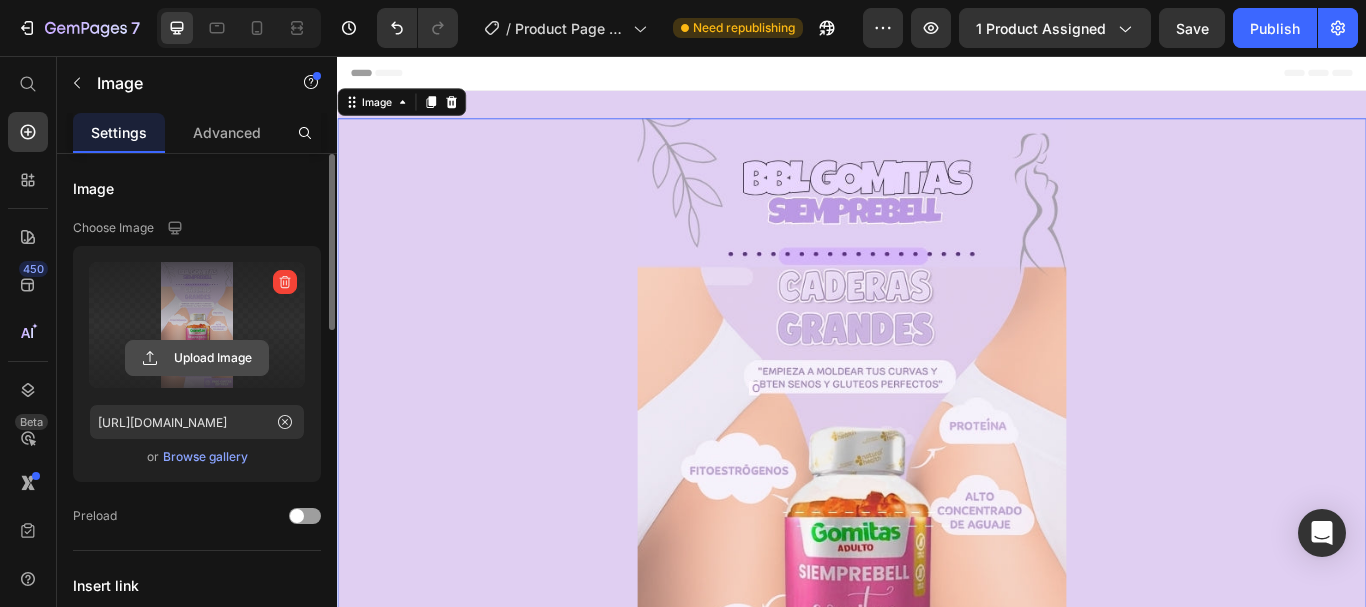 click 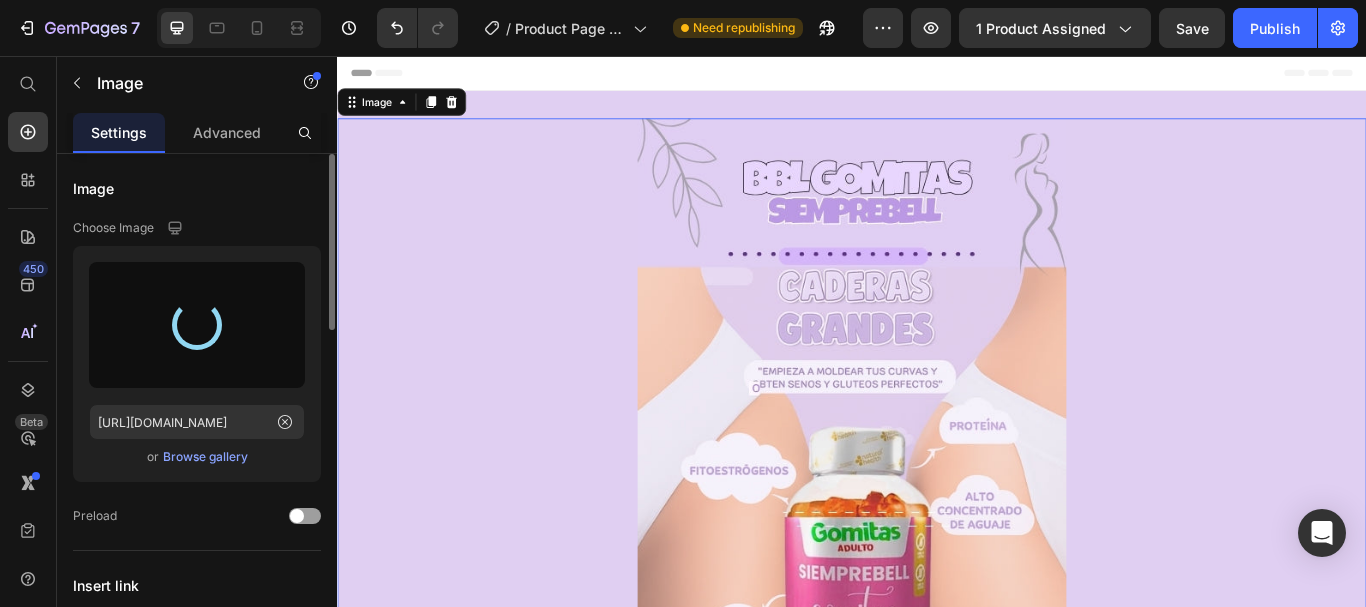 type on "[URL][DOMAIN_NAME]" 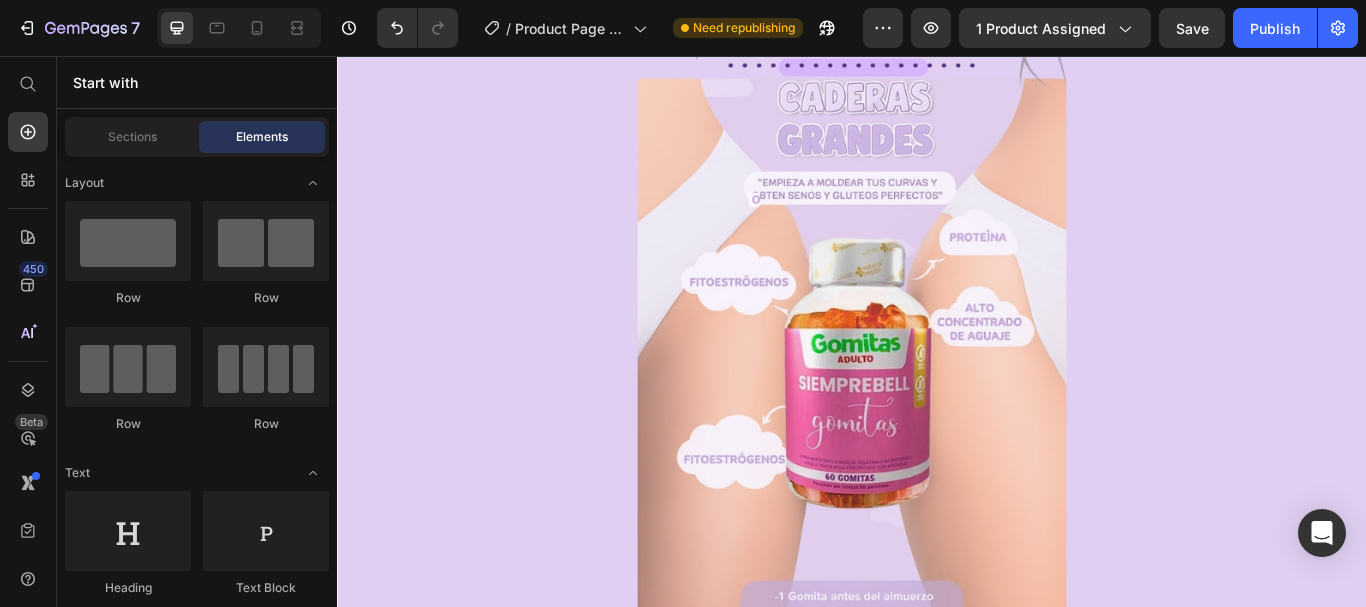 scroll, scrollTop: 0, scrollLeft: 0, axis: both 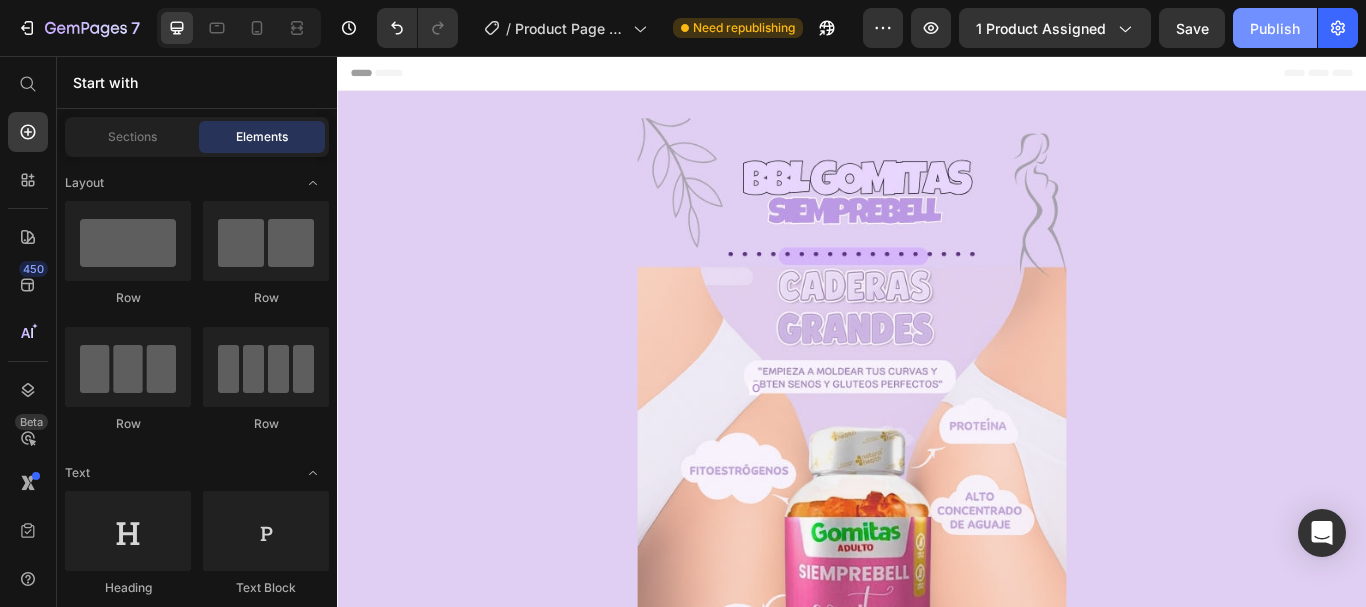 click on "Publish" 